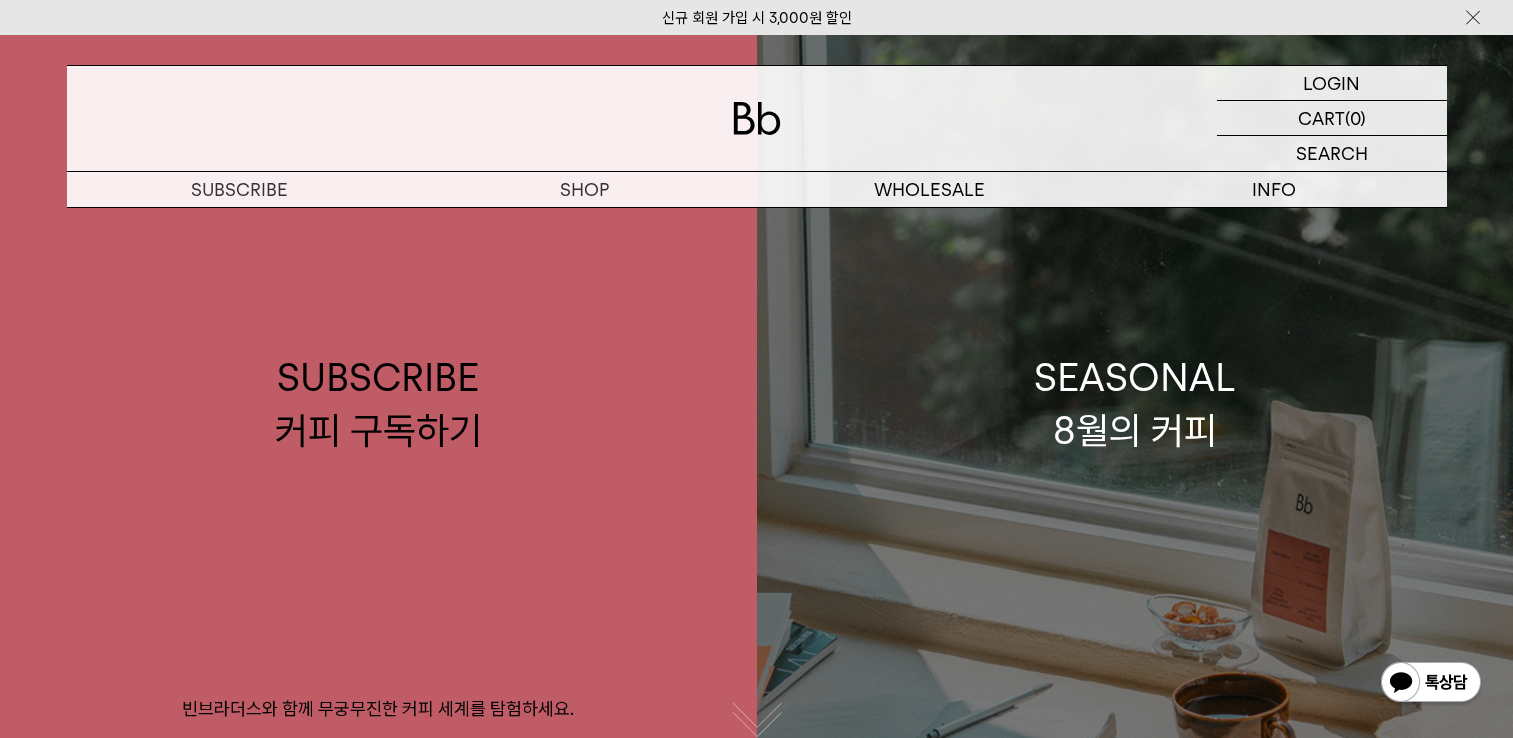 scroll, scrollTop: 0, scrollLeft: 0, axis: both 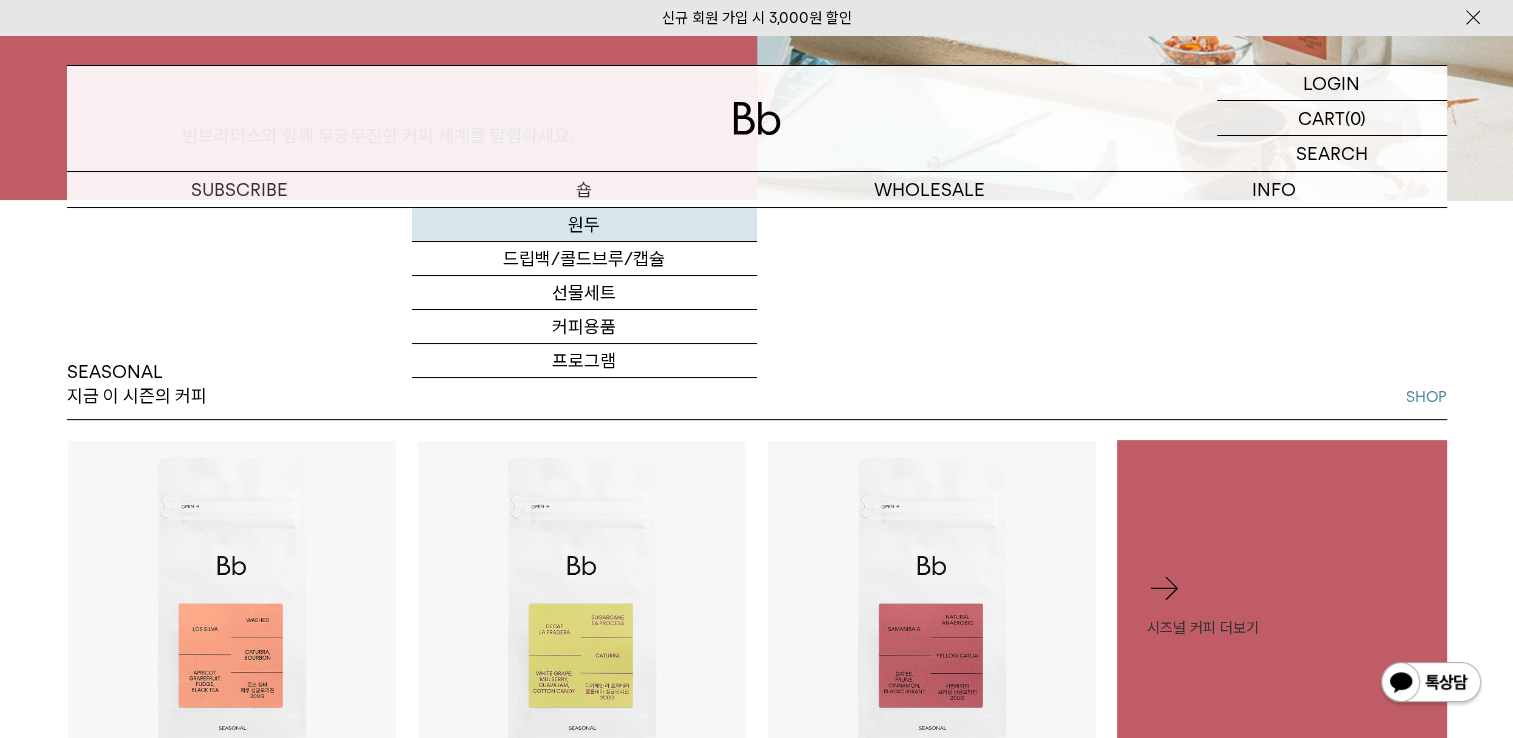 click on "원두" at bounding box center (584, 225) 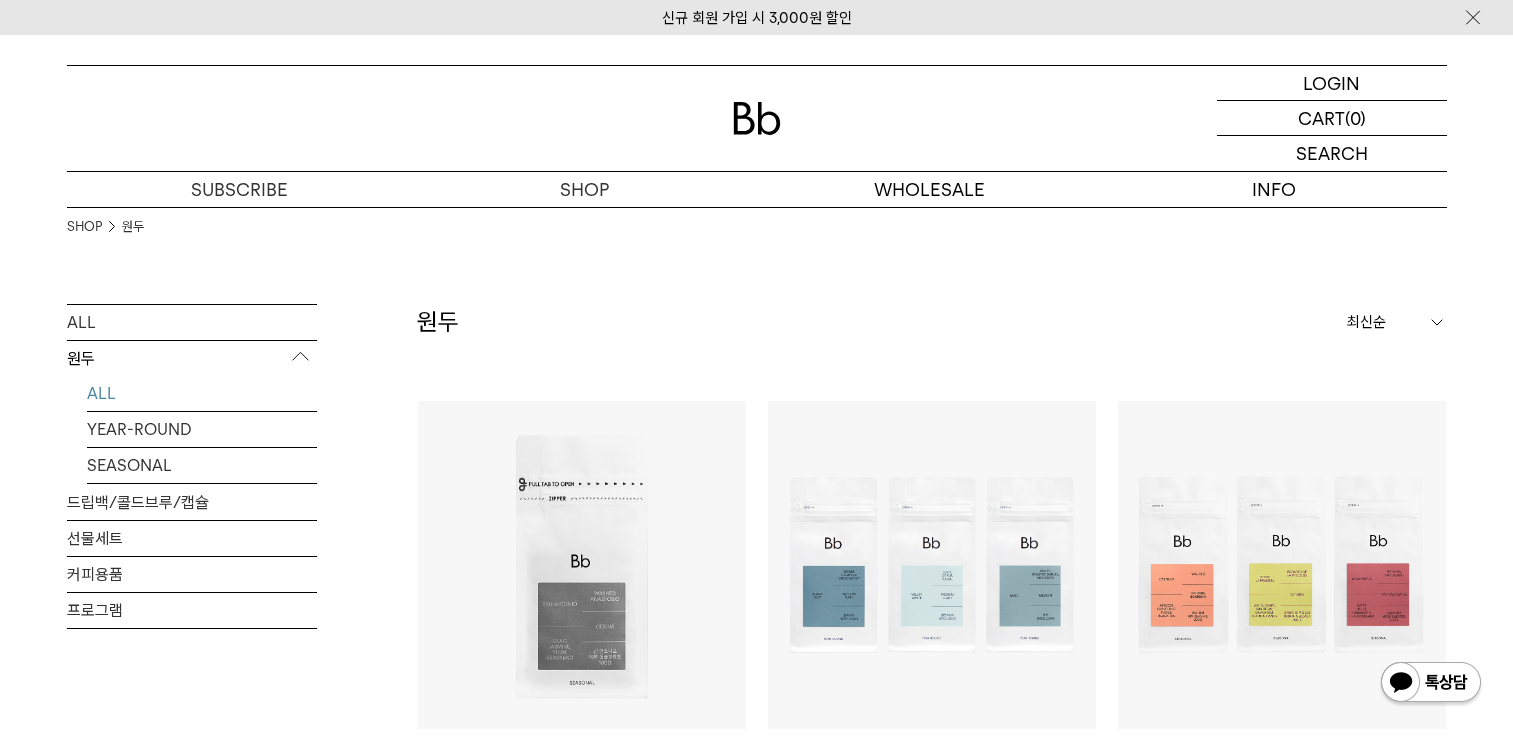 scroll, scrollTop: 0, scrollLeft: 0, axis: both 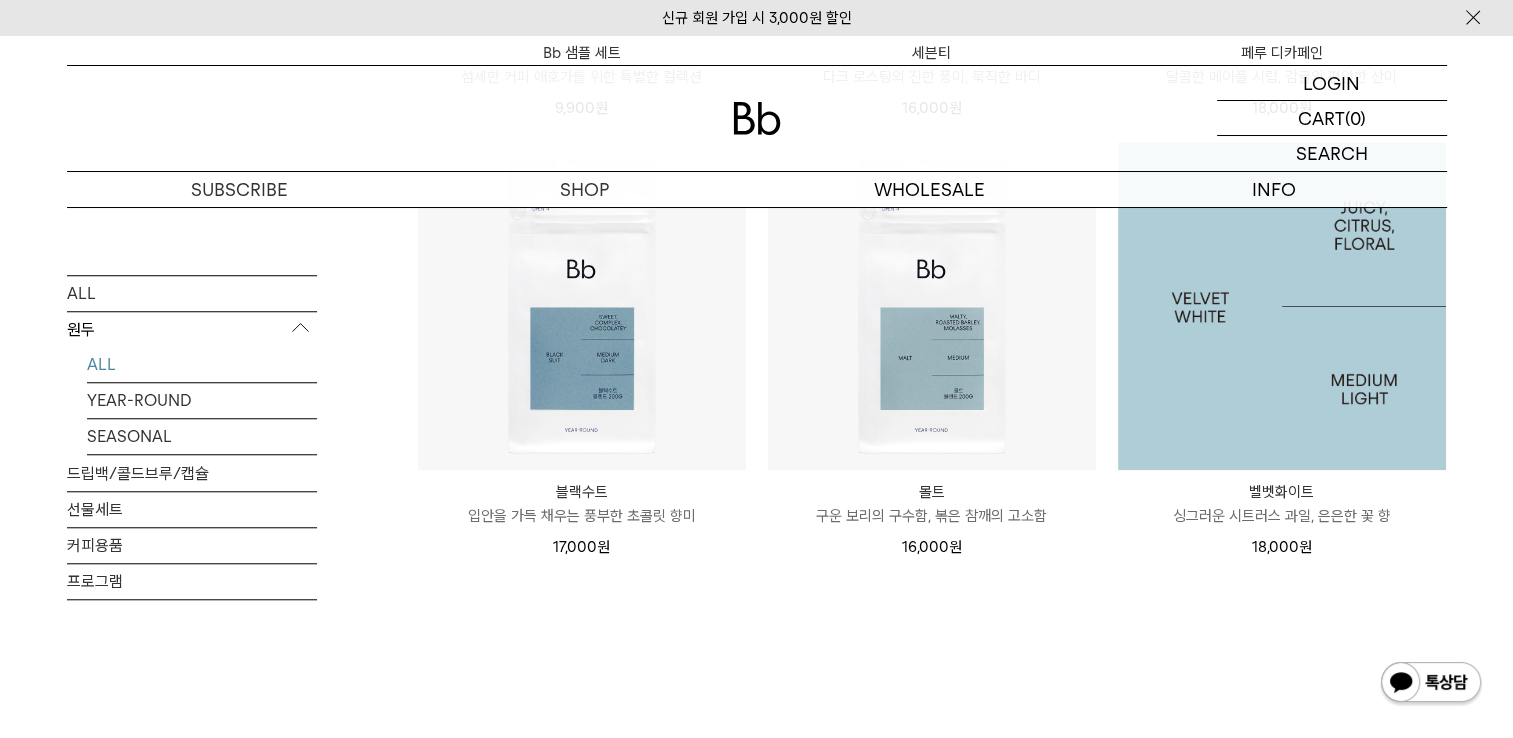 click at bounding box center [1282, 306] 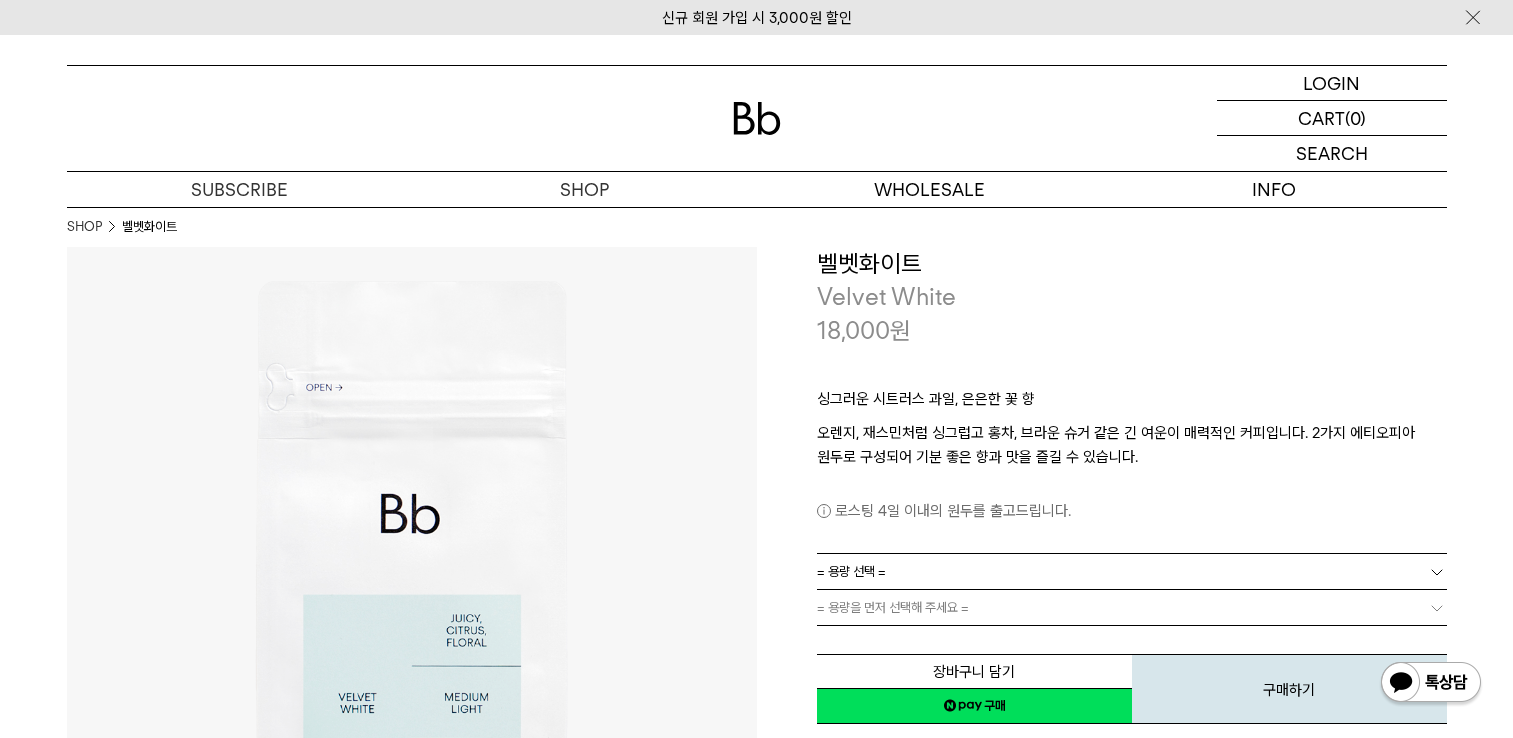 scroll, scrollTop: 0, scrollLeft: 0, axis: both 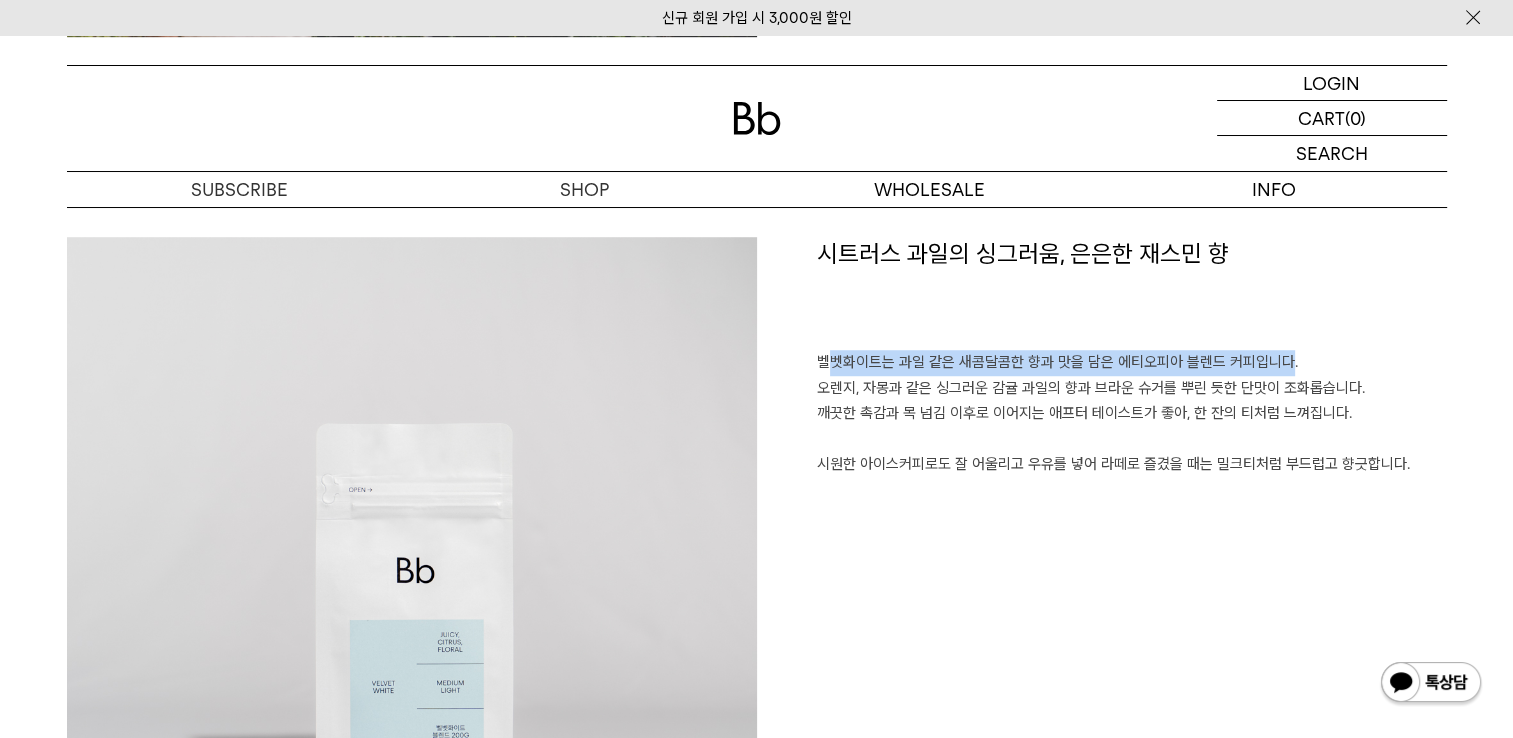 drag, startPoint x: 818, startPoint y: 353, endPoint x: 1282, endPoint y: 350, distance: 464.0097 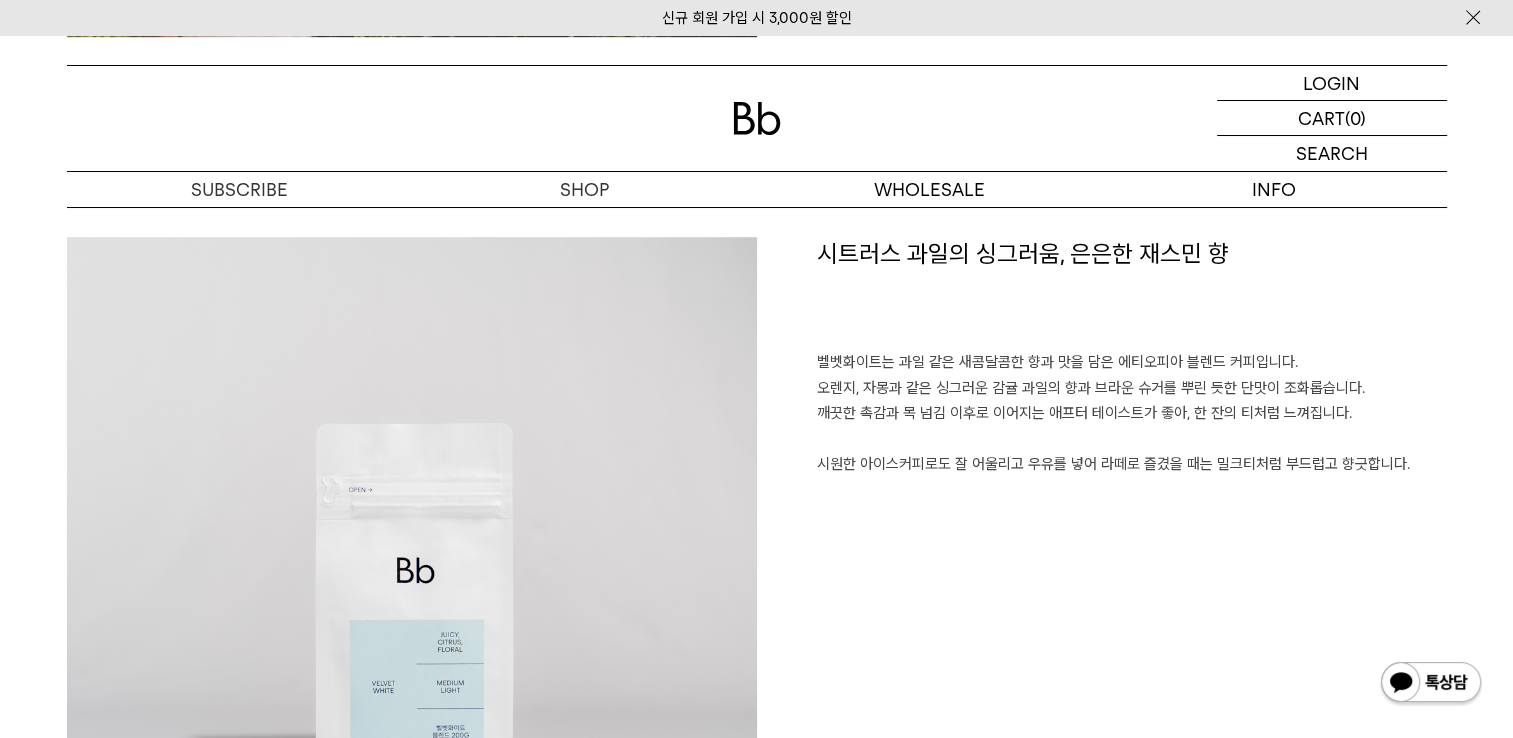 click on "시트러스 과일의 싱그러움, 은은한 재스민 향
벨벳화이트는 과일 같은 새콤달콤한 향과 맛을 담은 에티오피아 블렌드 커피입니다.
오렌지, 자몽과 같은 싱그러운 감귤 과일의 향과 브라운 슈거를 뿌린 듯한 단맛이 조화롭습니다.
깨끗한 촉감과 목 넘김 이후로 이어지는 애프터 테이스트가 좋아, 한 잔의 티처럼 느껴집니다.
시원한 아이스커피로도 잘 어울리고 우유를 넣어 라떼로 즐겼을 때는 밀크티처럼 부드럽고 향긋합니다." at bounding box center (1102, 582) 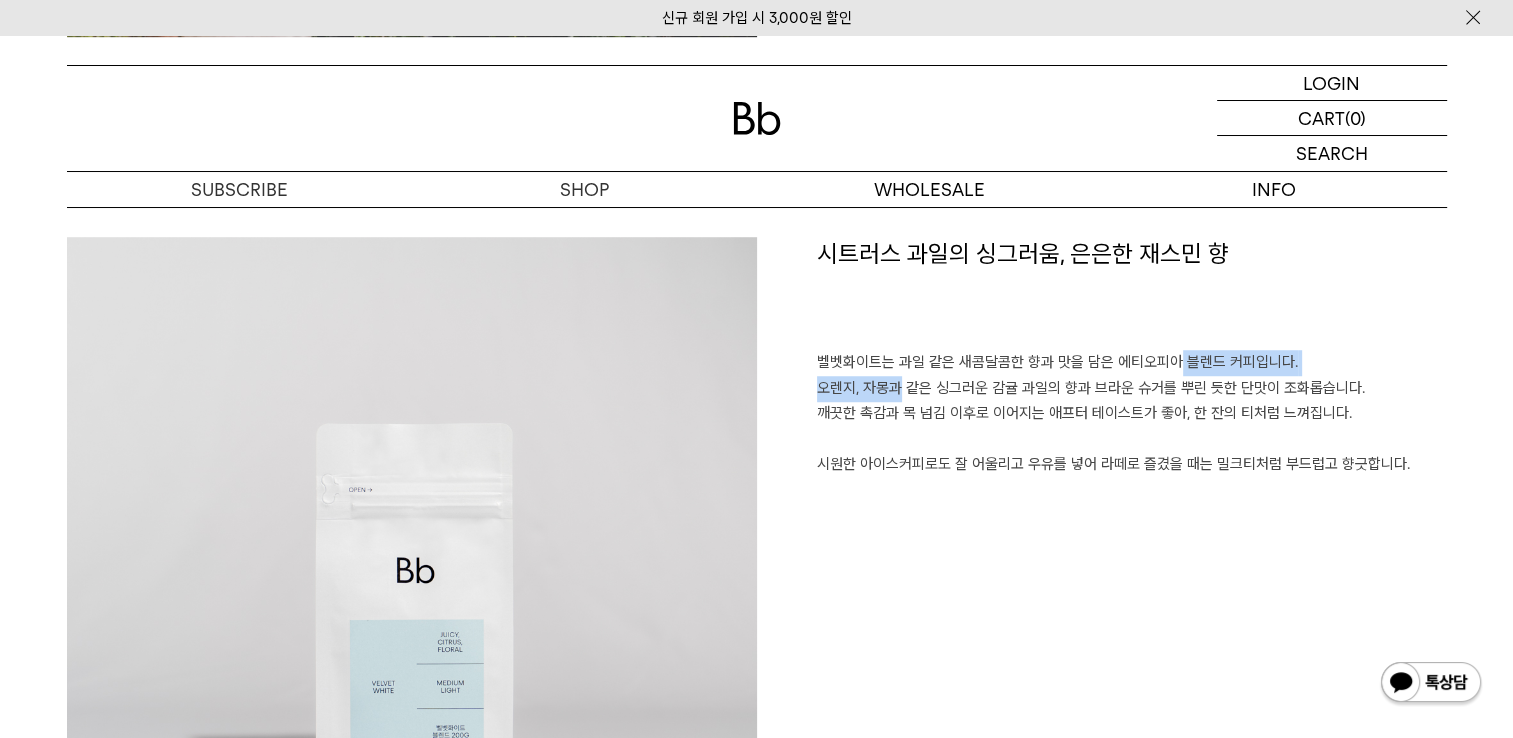 drag, startPoint x: 824, startPoint y: 382, endPoint x: 1167, endPoint y: 374, distance: 343.0933 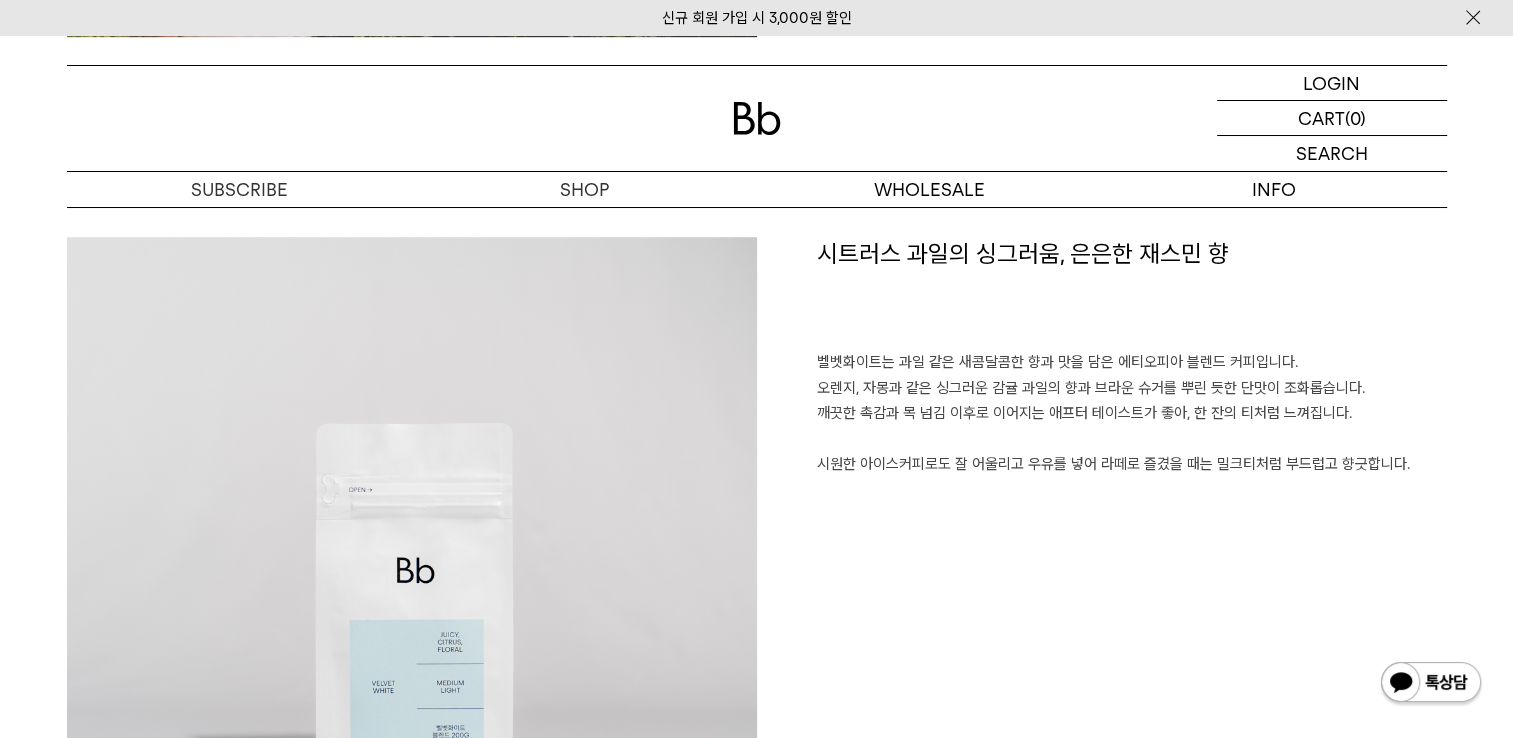 drag, startPoint x: 1167, startPoint y: 374, endPoint x: 1088, endPoint y: 561, distance: 203.00246 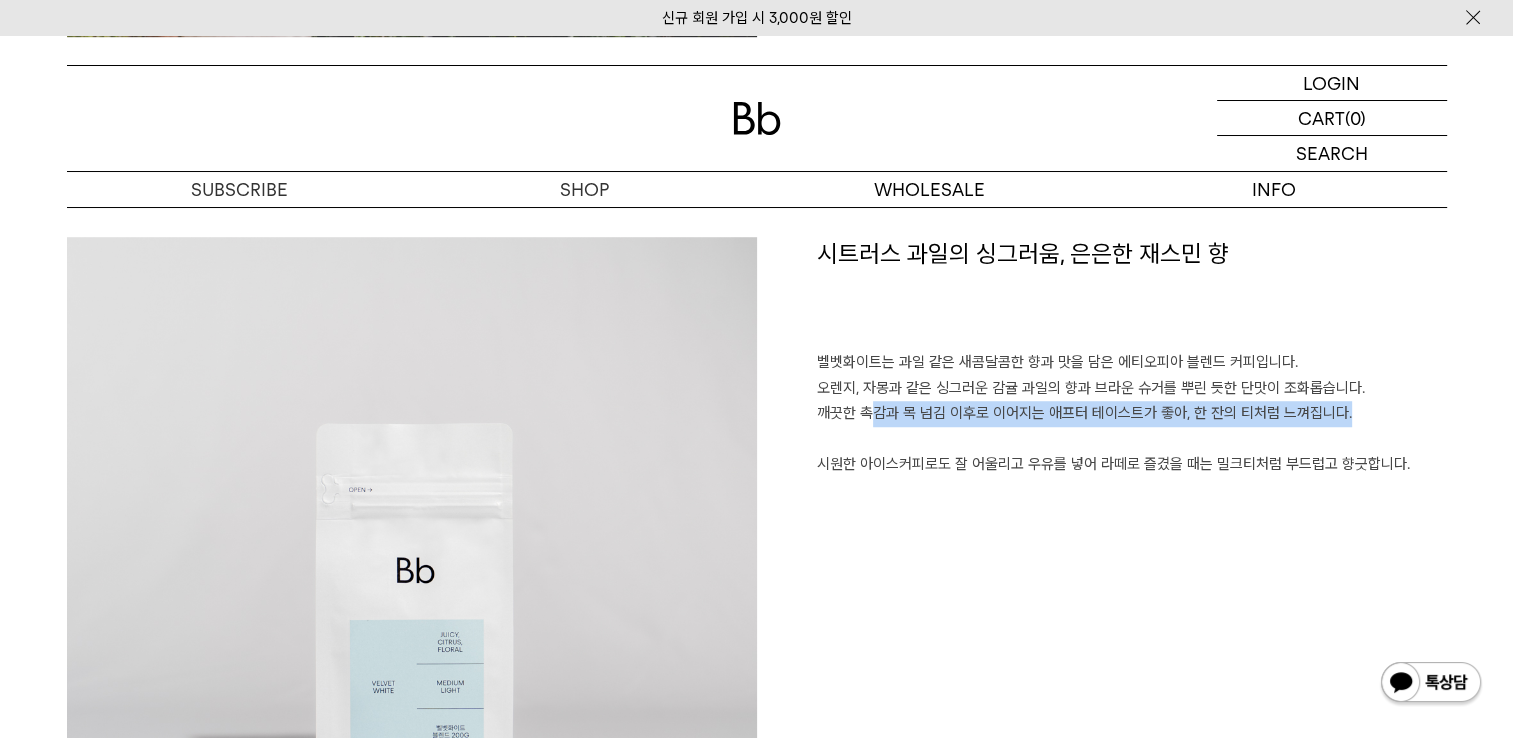 drag, startPoint x: 822, startPoint y: 407, endPoint x: 1284, endPoint y: 407, distance: 462 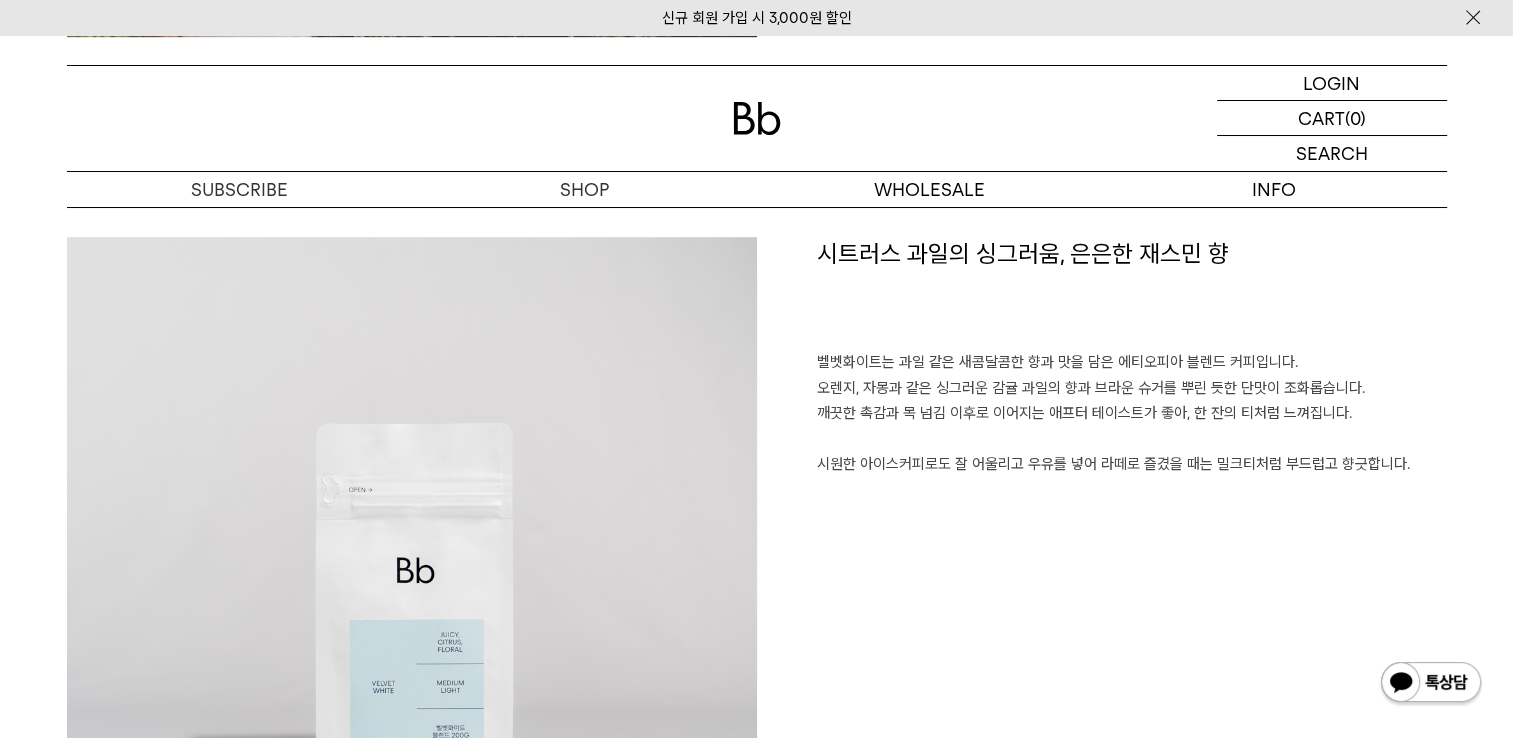 click on "시트러스 과일의 싱그러움, 은은한 재스민 향
벨벳화이트는 과일 같은 새콤달콤한 향과 맛을 담은 에티오피아 블렌드 커피입니다.
오렌지, 자몽과 같은 싱그러운 감귤 과일의 향과 브라운 슈거를 뿌린 듯한 단맛이 조화롭습니다.
깨끗한 촉감과 목 넘김 이후로 이어지는 애프터 테이스트가 좋아, 한 잔의 티처럼 느껴집니다.
시원한 아이스커피로도 잘 어울리고 우유를 넣어 라떼로 즐겼을 때는 밀크티처럼 부드럽고 향긋합니다." at bounding box center (1102, 582) 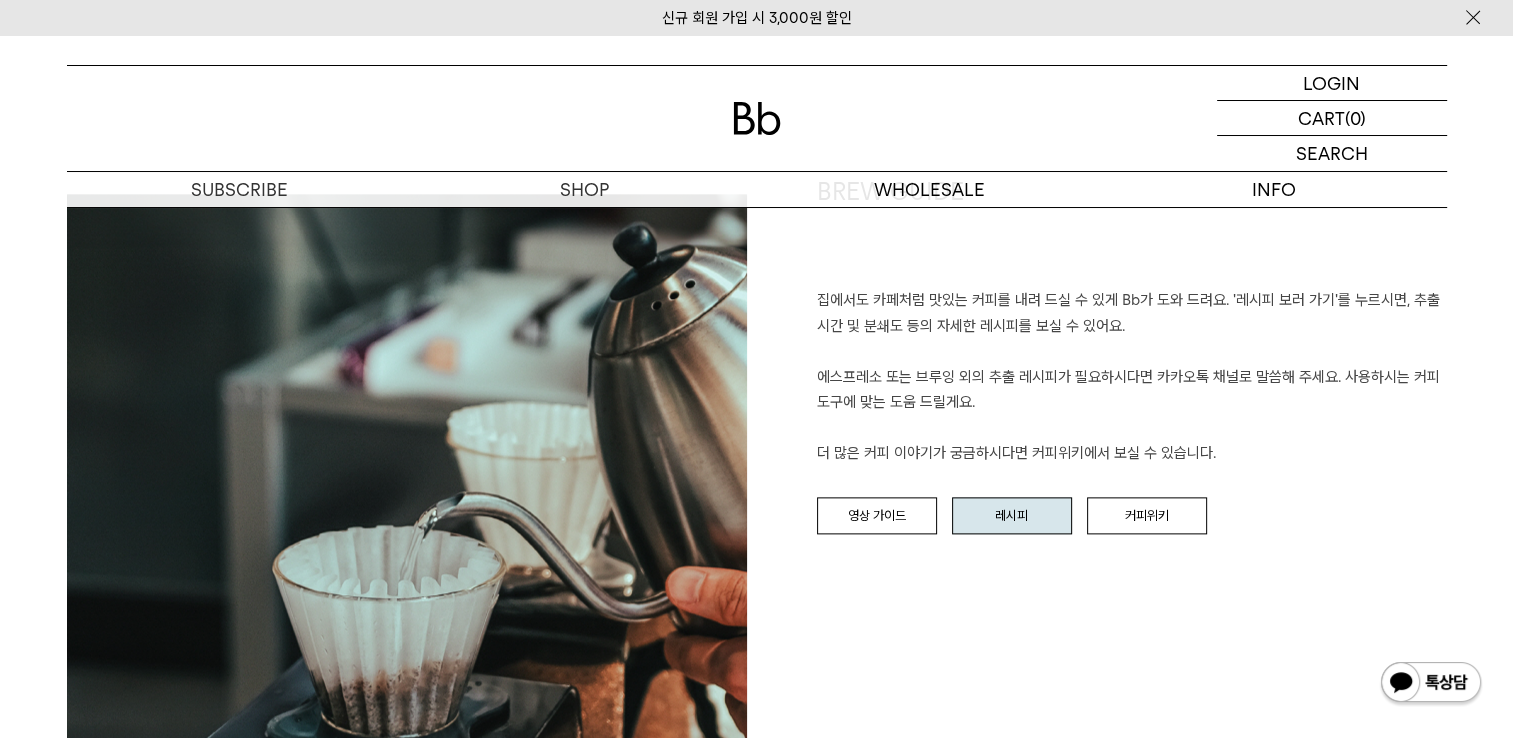scroll, scrollTop: 2400, scrollLeft: 0, axis: vertical 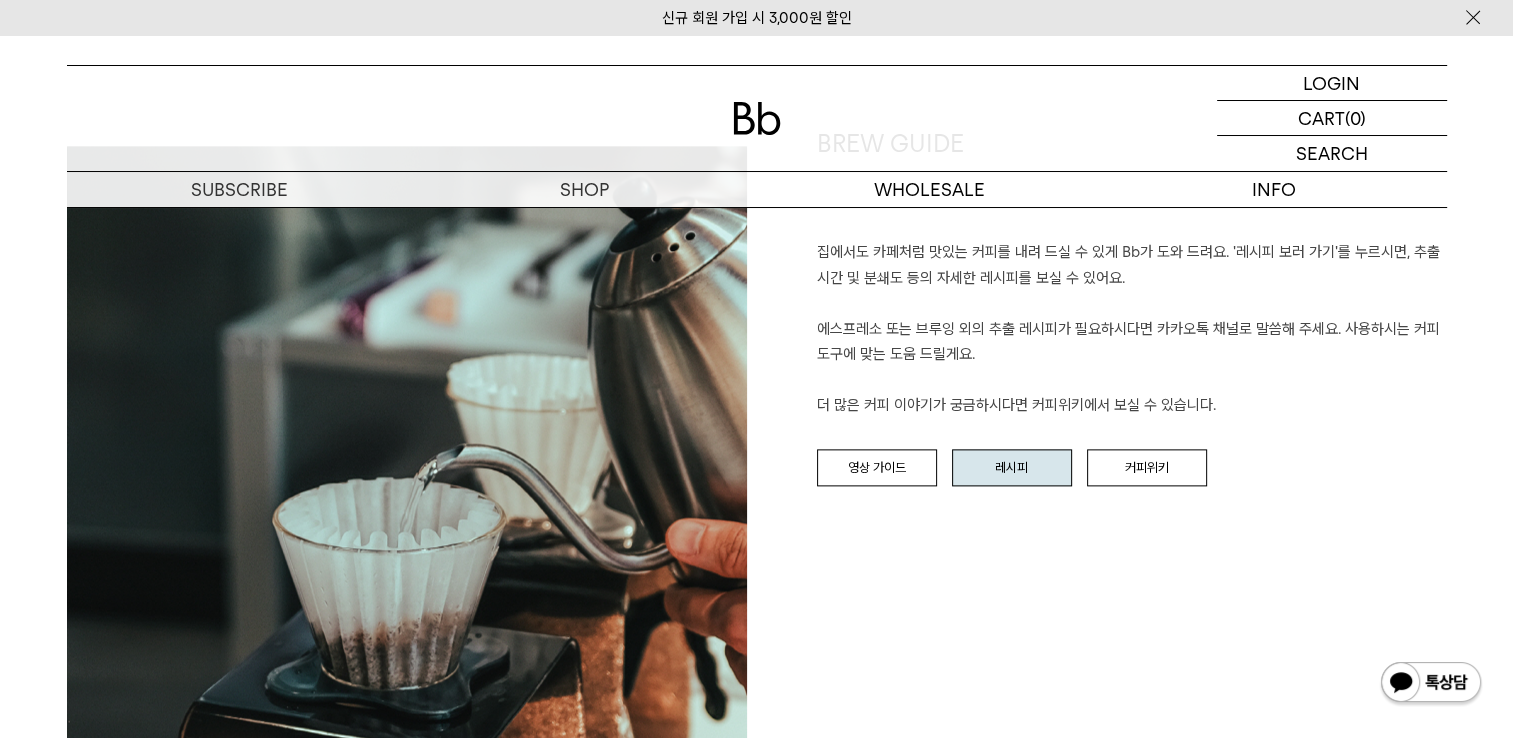 click on "레시피" at bounding box center [1012, 468] 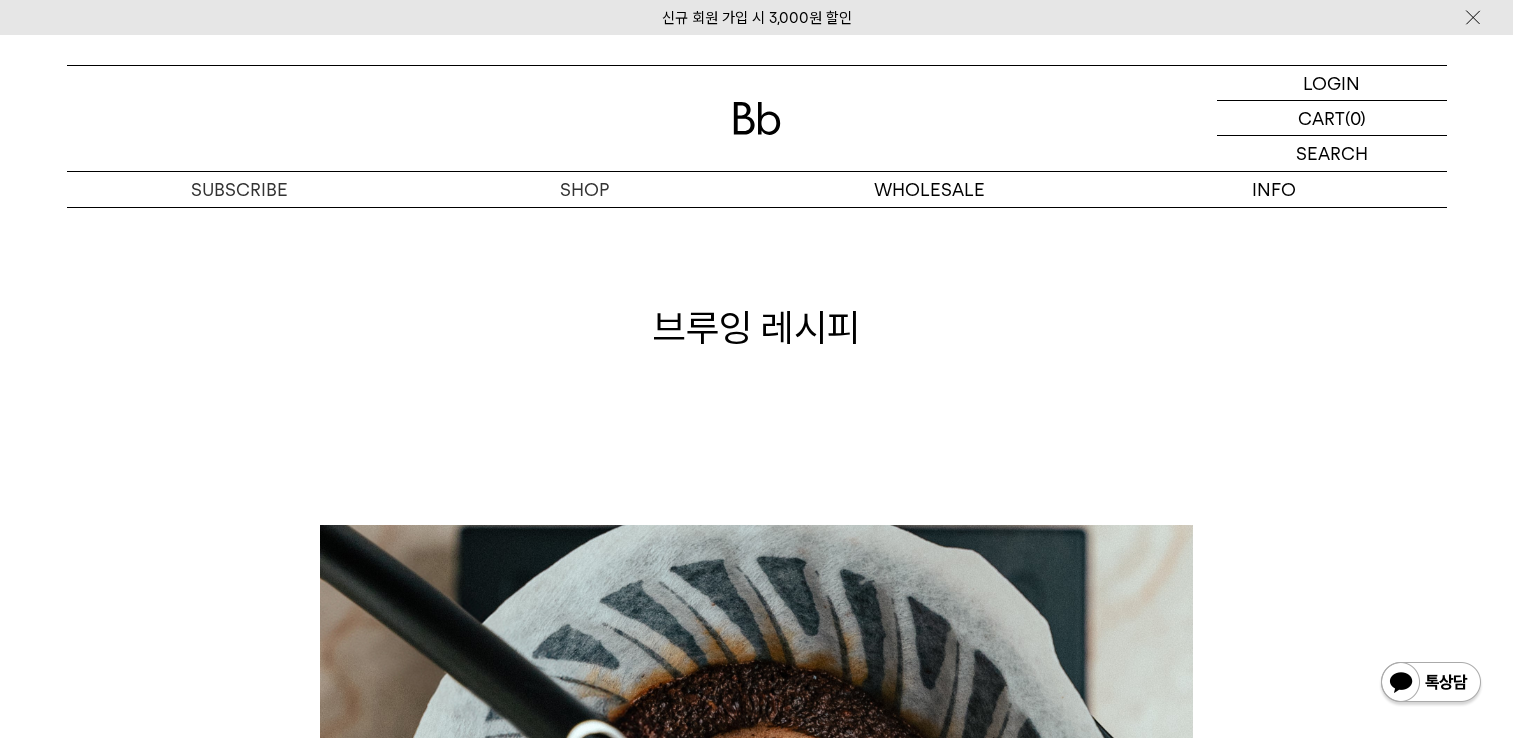 scroll, scrollTop: 486, scrollLeft: 0, axis: vertical 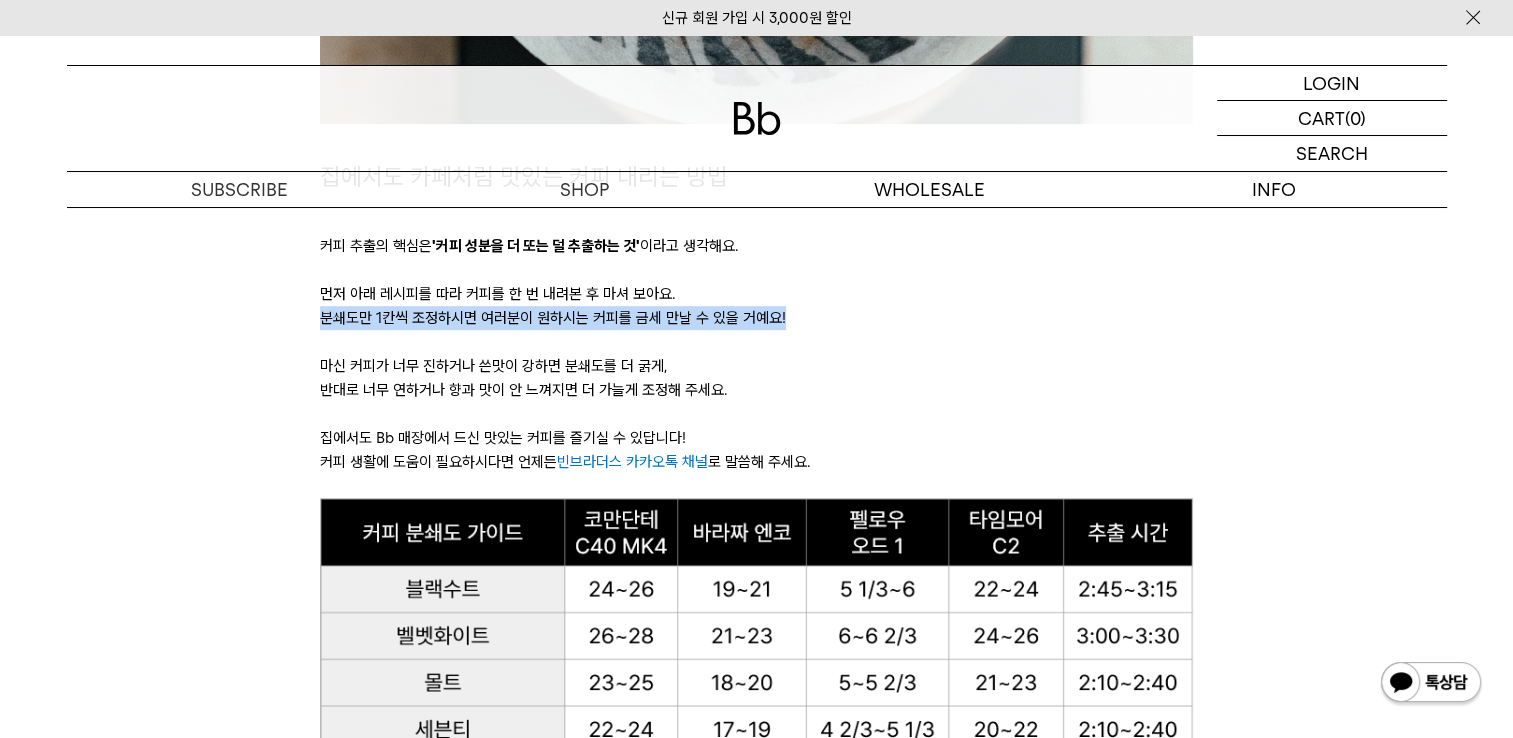 drag, startPoint x: 318, startPoint y: 320, endPoint x: 843, endPoint y: 326, distance: 525.0343 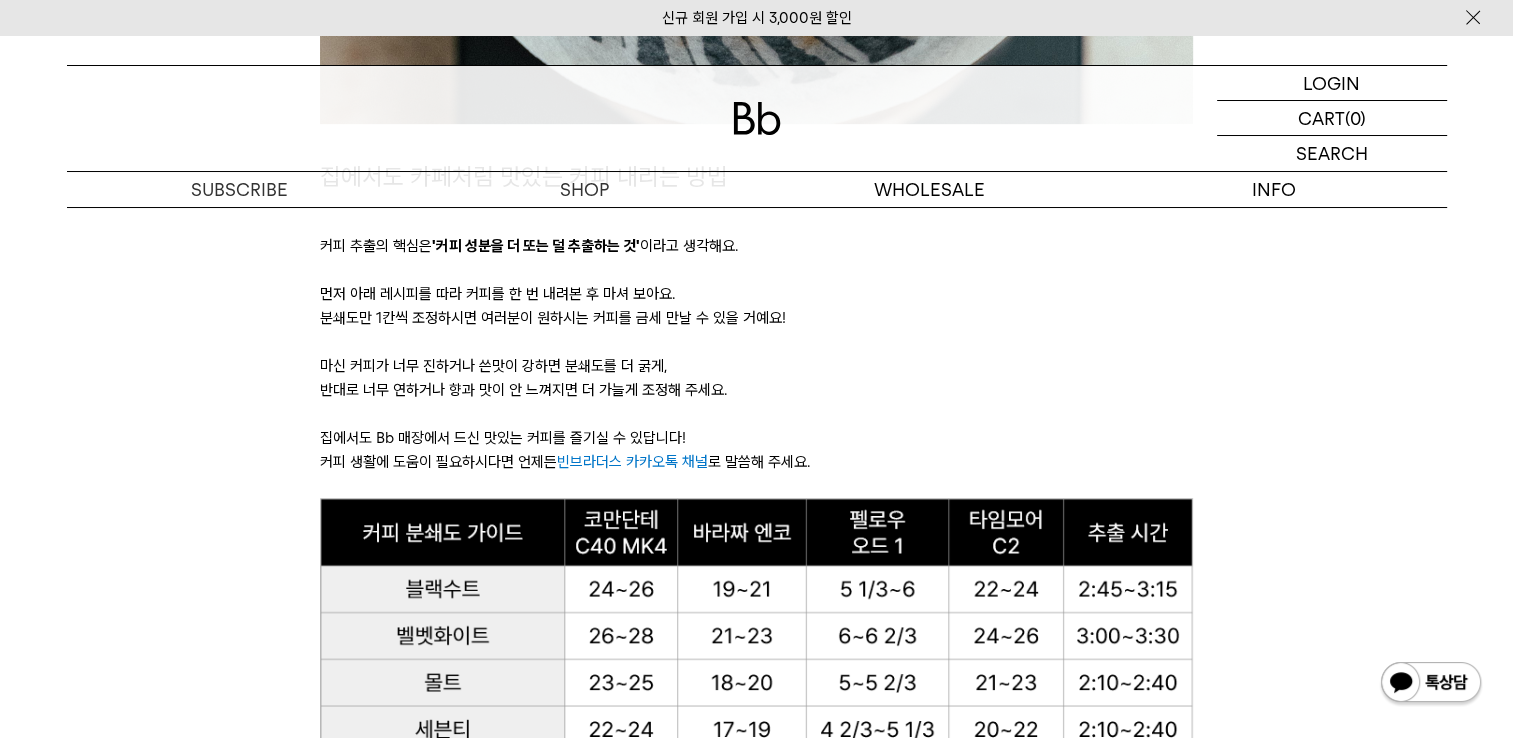 drag, startPoint x: 843, startPoint y: 326, endPoint x: 866, endPoint y: 394, distance: 71.7844 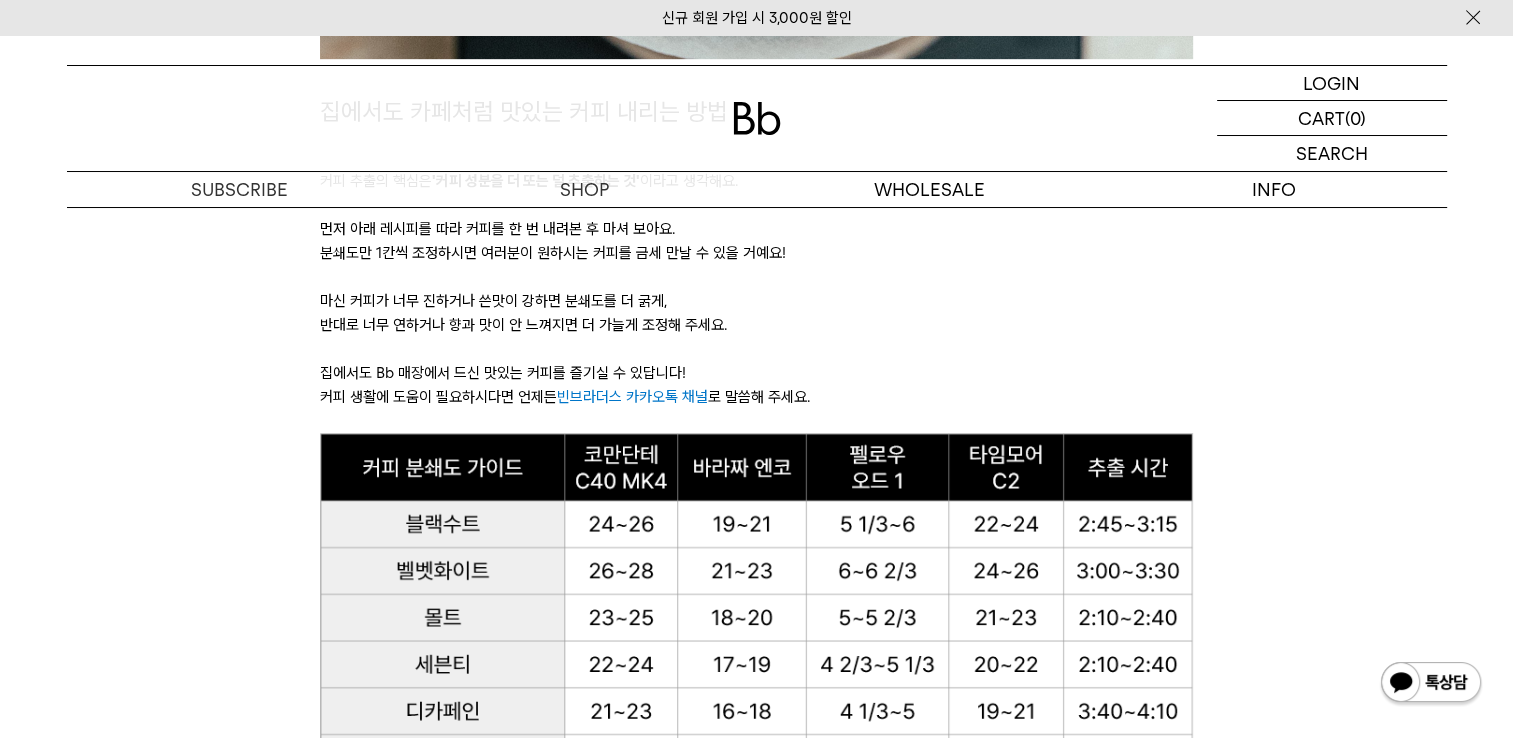scroll, scrollTop: 1200, scrollLeft: 0, axis: vertical 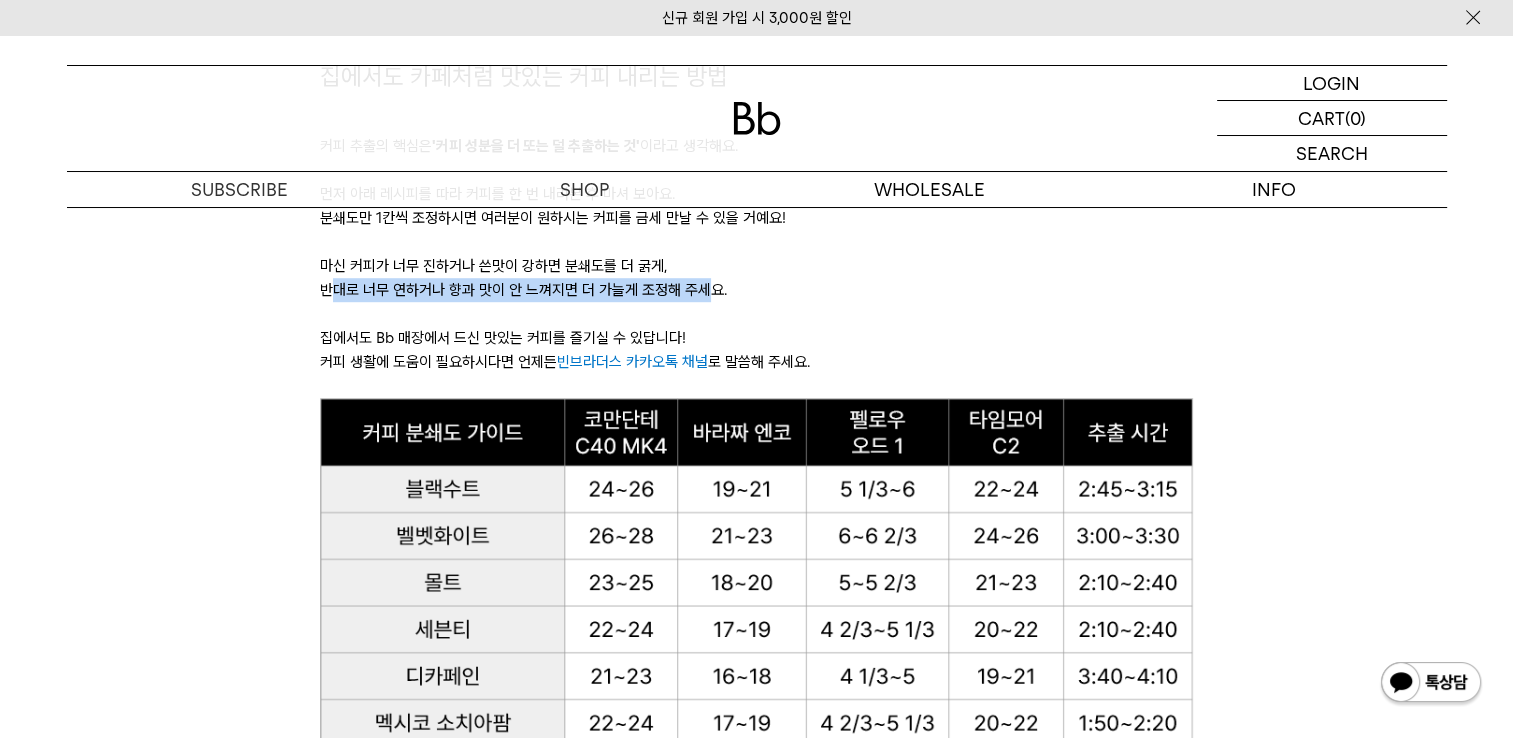 drag, startPoint x: 328, startPoint y: 290, endPoint x: 708, endPoint y: 286, distance: 380.02106 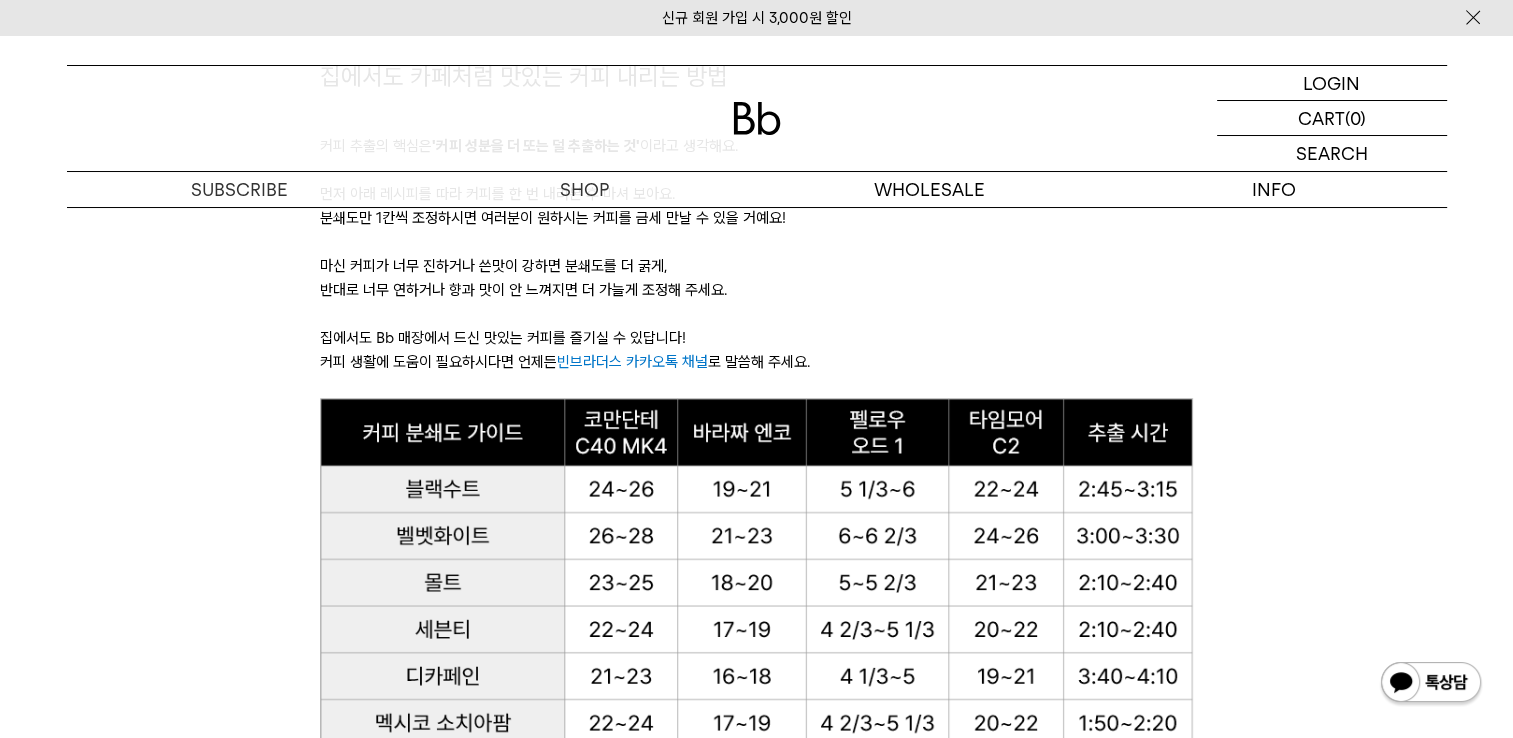 drag, startPoint x: 708, startPoint y: 286, endPoint x: 872, endPoint y: 304, distance: 164.98485 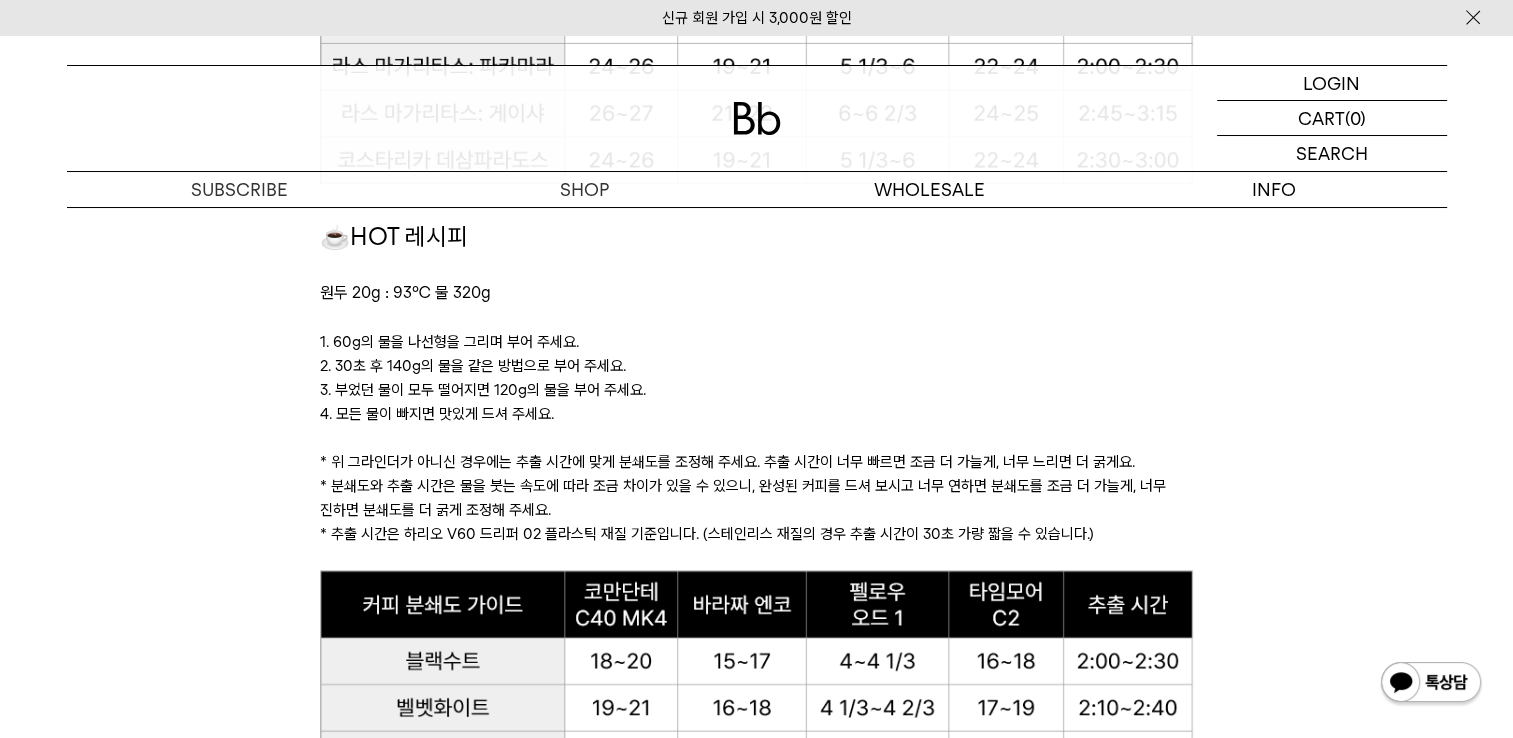 scroll, scrollTop: 2100, scrollLeft: 0, axis: vertical 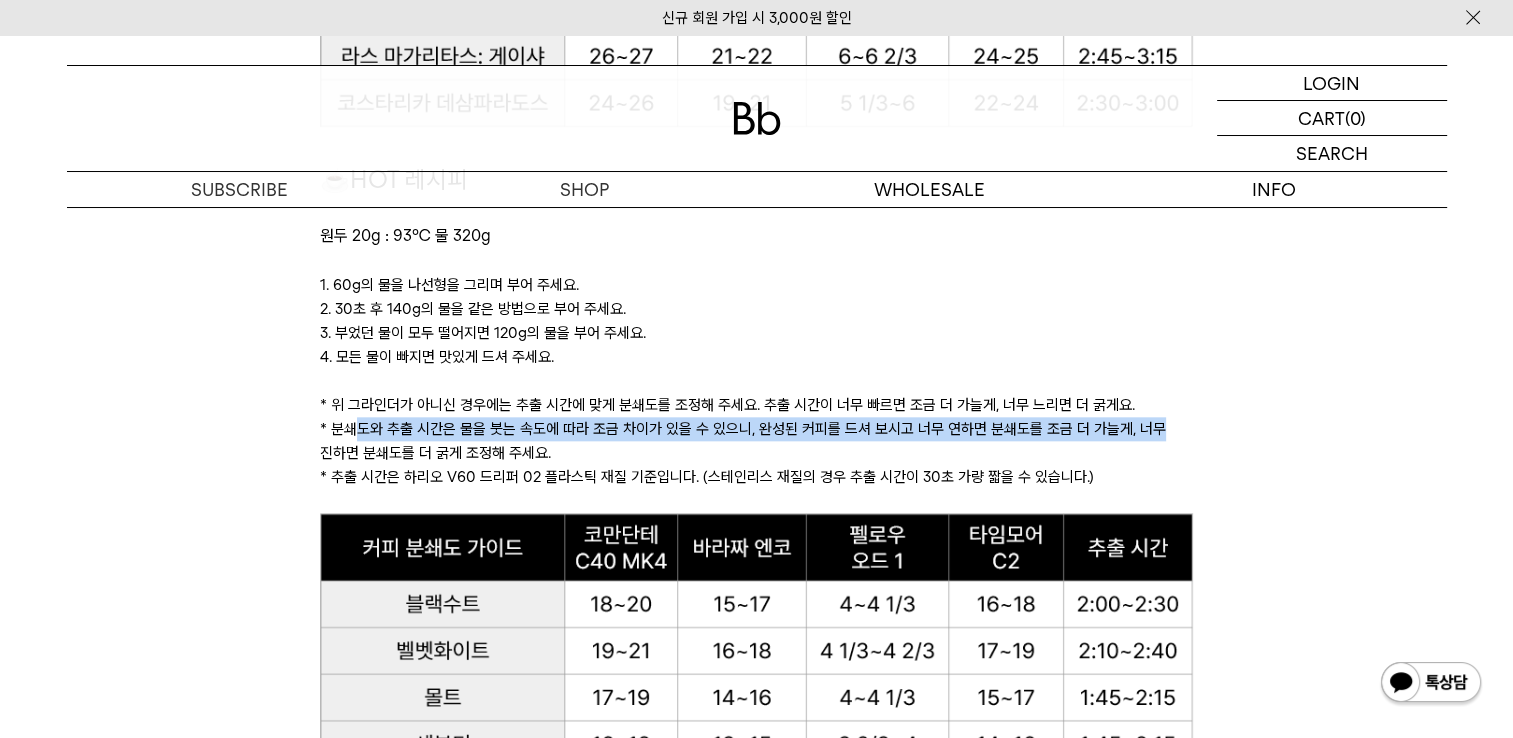 drag, startPoint x: 352, startPoint y: 424, endPoint x: 1160, endPoint y: 436, distance: 808.0891 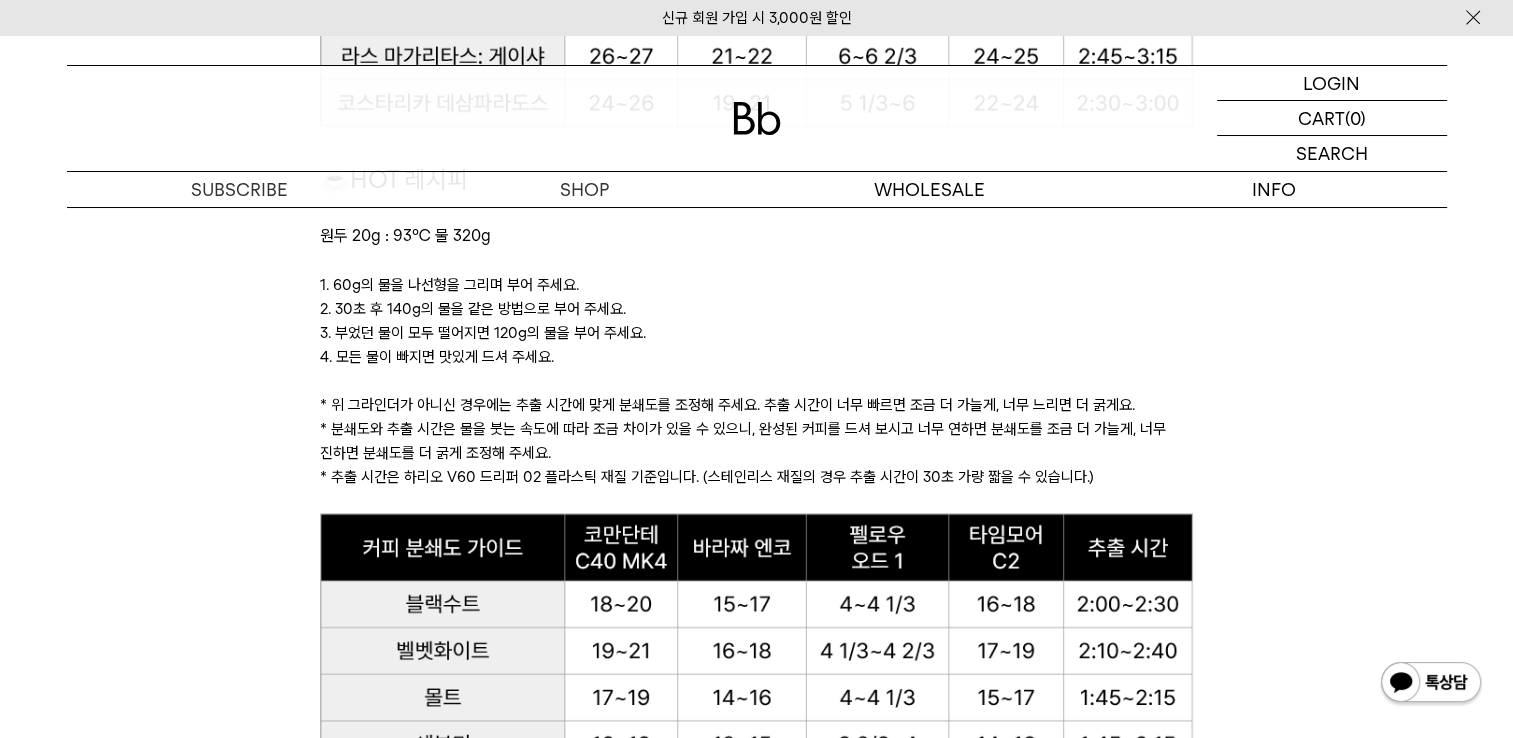 drag, startPoint x: 1160, startPoint y: 436, endPoint x: 1372, endPoint y: 464, distance: 213.84106 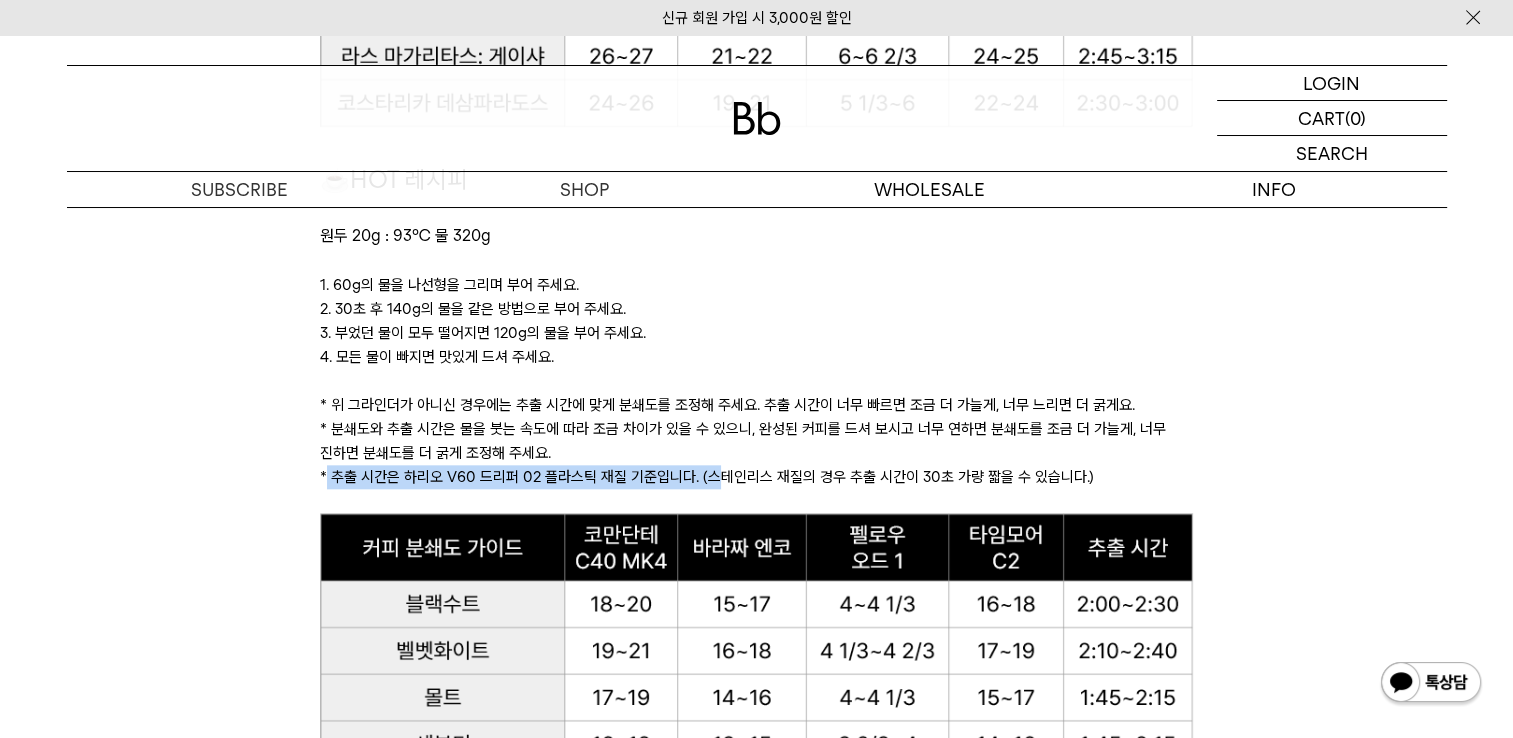 drag, startPoint x: 324, startPoint y: 466, endPoint x: 708, endPoint y: 469, distance: 384.01172 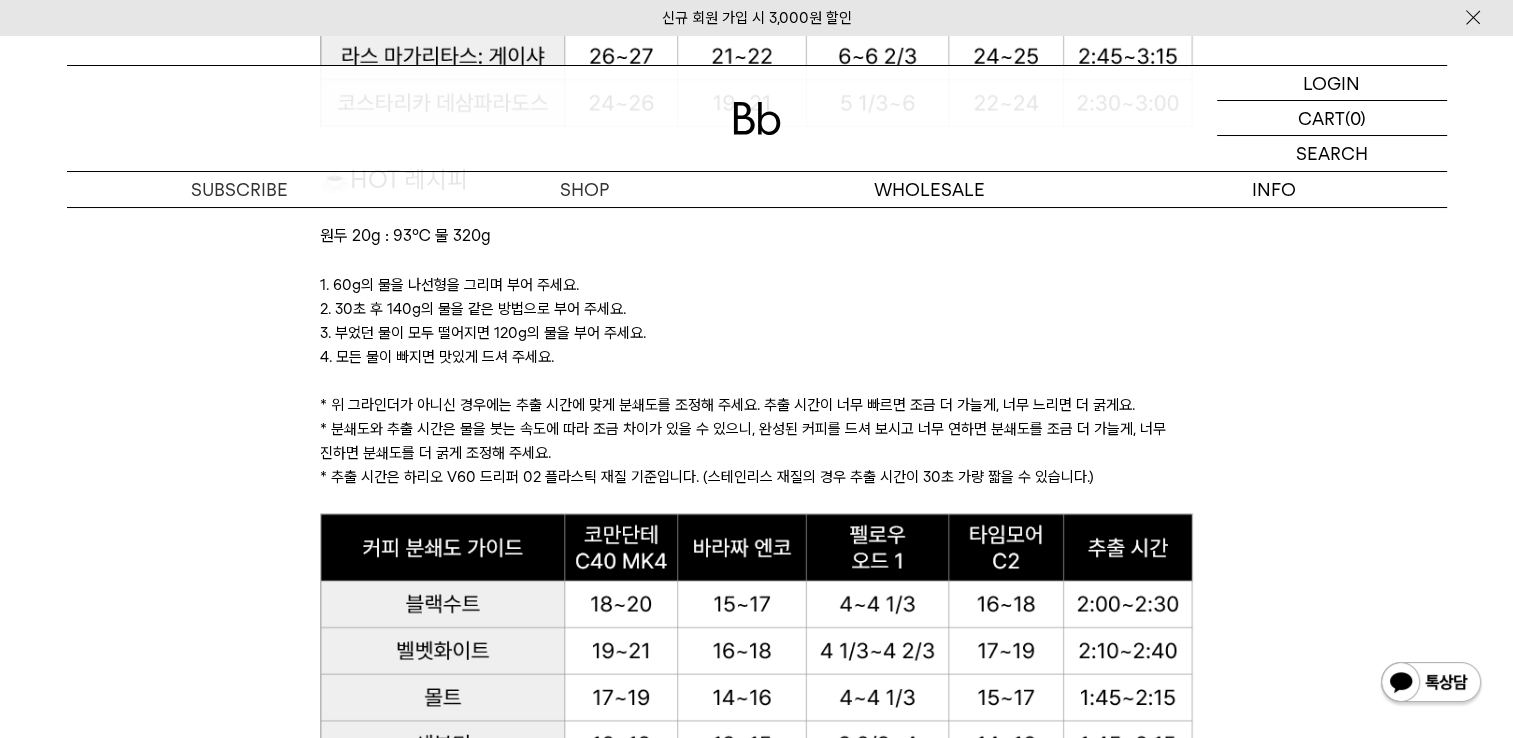 click on "집에서도 카페처럼 맛있는 커피 내리는 방법
커피 추출의 핵심은  '커피 성분을 더 또는 덜 추출하는 것' 이라고 생각해요.   먼저 아래 레시피를 따라 커피를 한 번 내려본 후 마셔 보아요. 분쇄도만 1칸씩 조정하시면 여러분이 원하시는 커피를 금세 만날 수 있을 거예요!   마신 커피가 너무 진하거나 쓴맛이 강하면 분쇄도를 더 굵게, 반대로 너무 연하거나 향과 맛이 안 느껴지면 더 가늘게 조정해 주세요.   집에서도 Bb 매장에서 드신 맛있는 커피를 즐기실 수 있답니다! 커피 생활에 도움이 필요하시다면 언제든  빈브라더스 카카오톡 채널 로 말씀해 주세요.
☕HOT 레시피
원두 20g : 93℃ 물 320g   1. 60g의 물을 나선형을 그리며 부어 주세요. 2. 30초 후 140g의 물을 같은 방법으로 부어 주세요." at bounding box center [757, 1892] 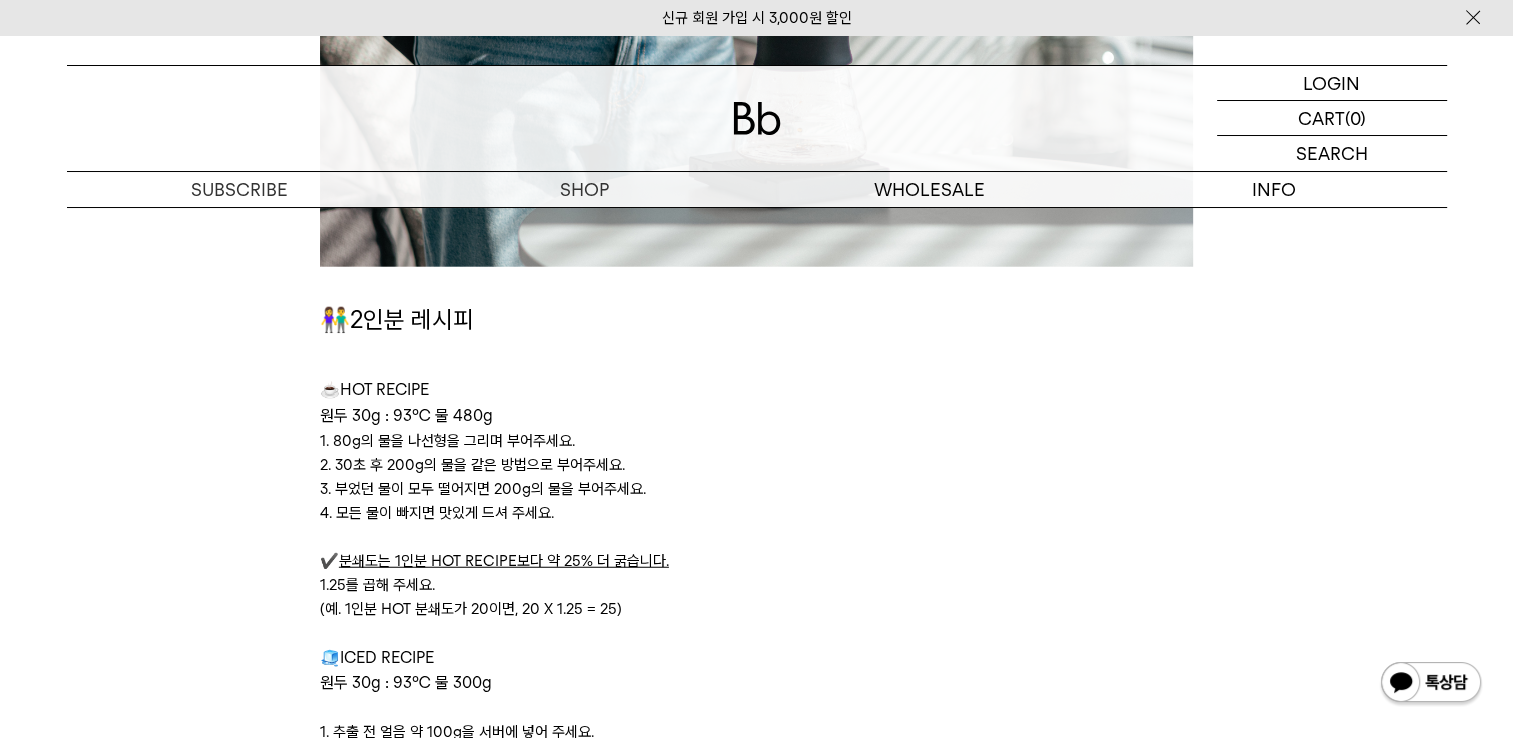 scroll, scrollTop: 5100, scrollLeft: 0, axis: vertical 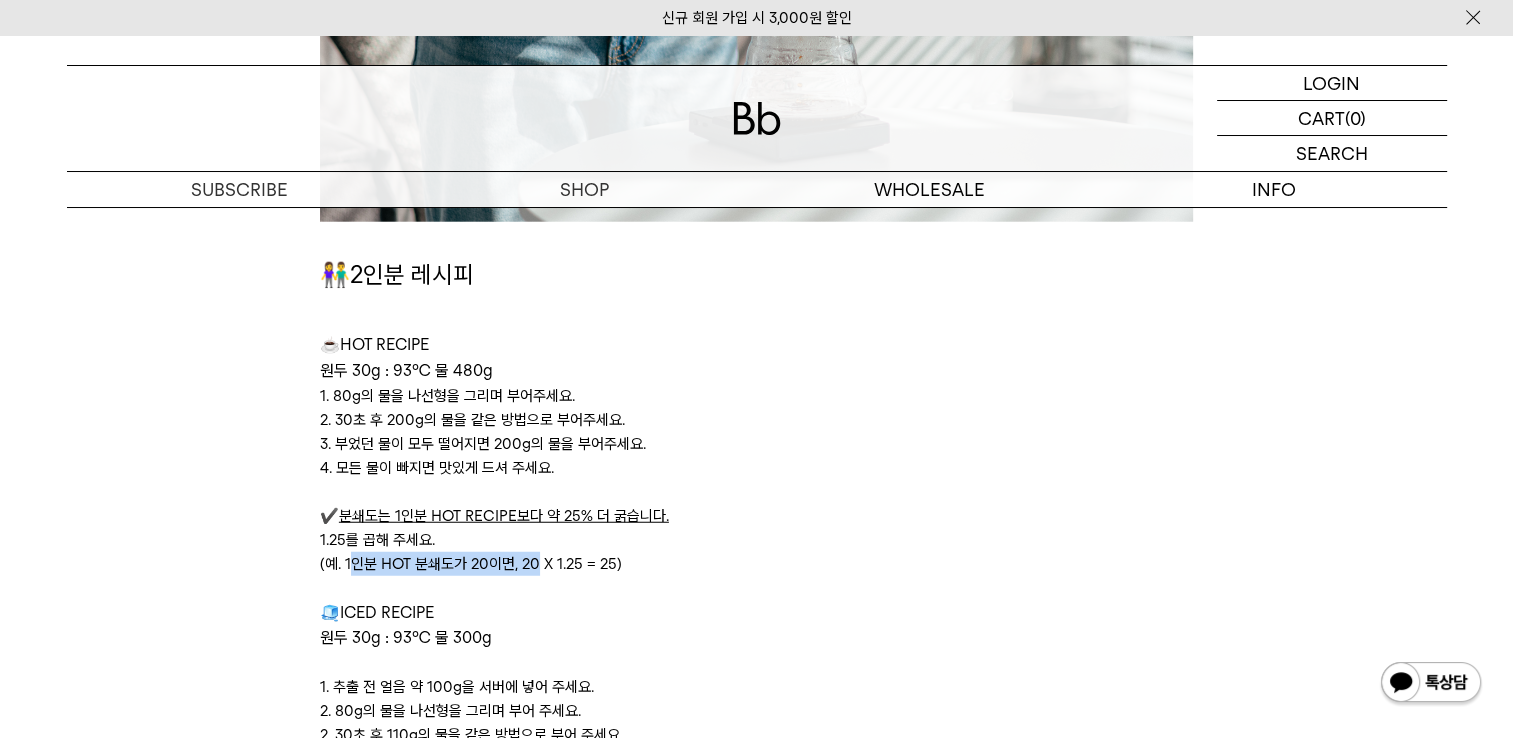 drag, startPoint x: 347, startPoint y: 562, endPoint x: 533, endPoint y: 561, distance: 186.00269 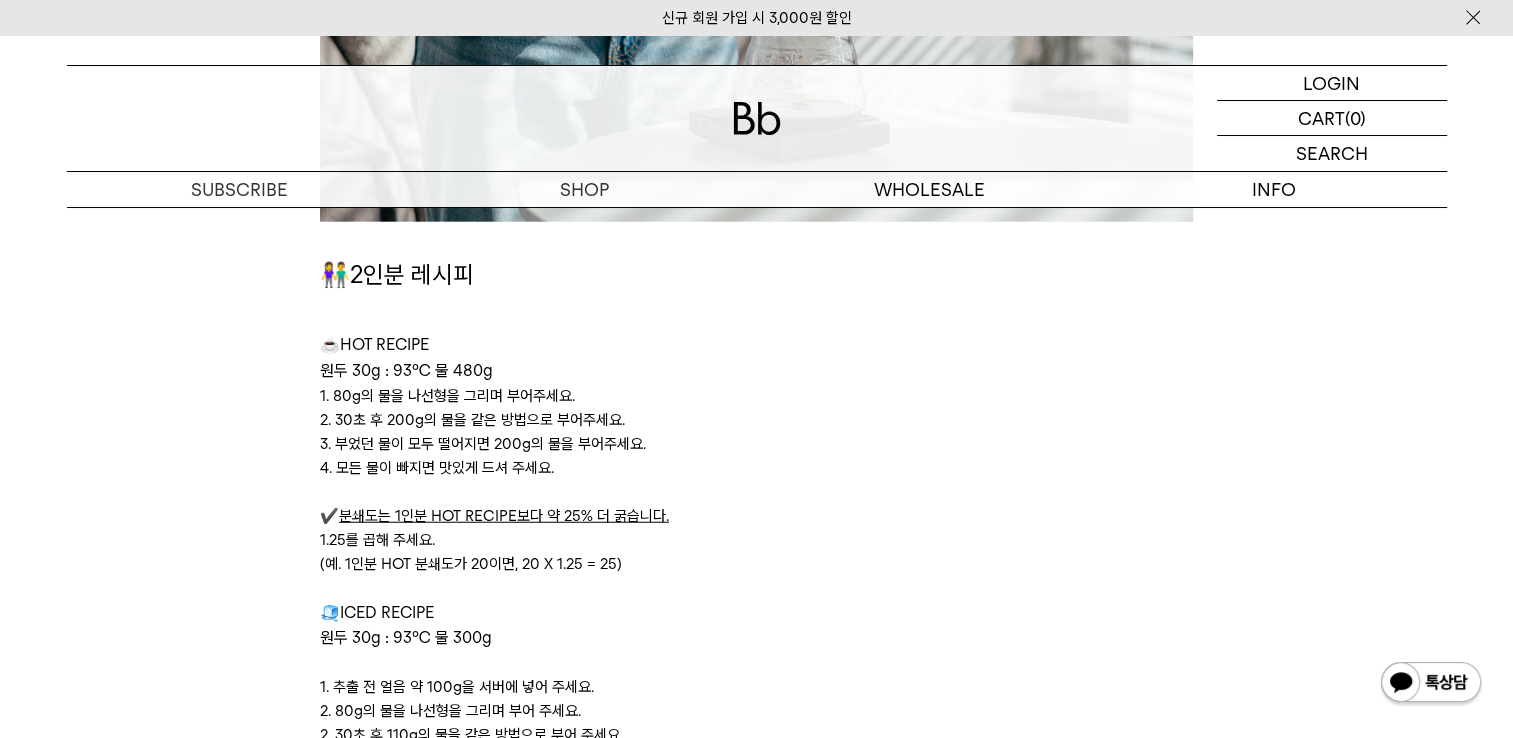 click on "(예. 1인분 HOT 분쇄도가 20이면, 20 X 1.25 = 25)" at bounding box center (756, 564) 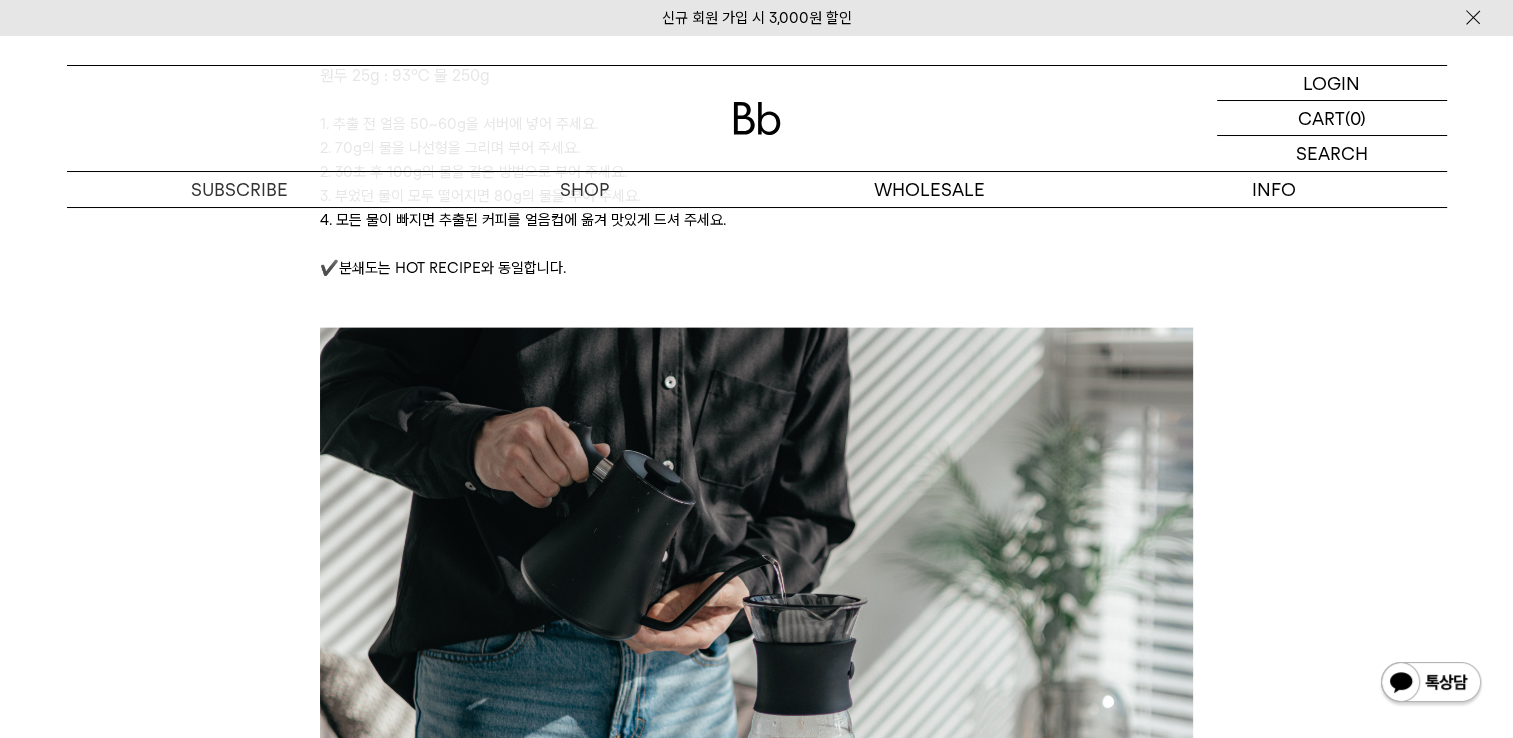 scroll, scrollTop: 4400, scrollLeft: 0, axis: vertical 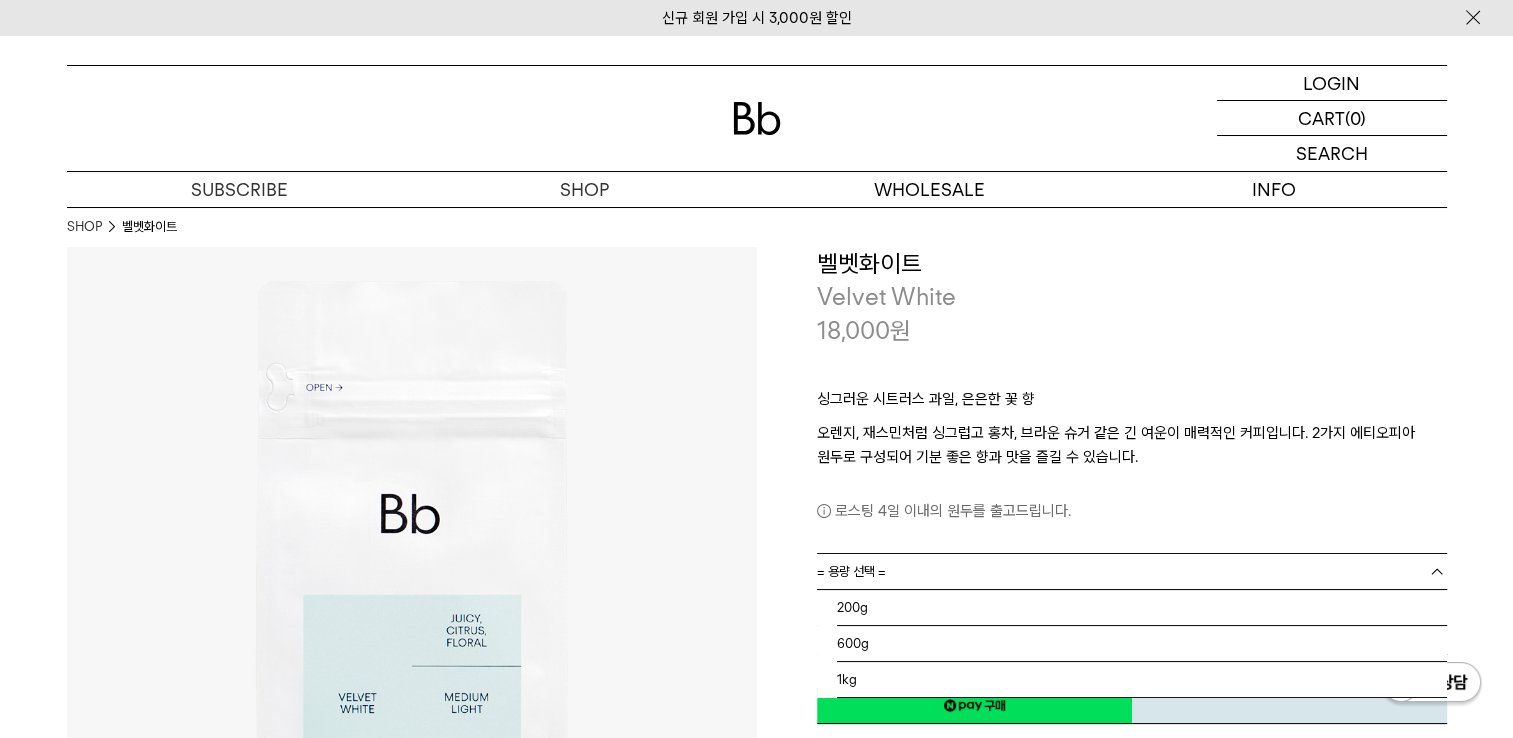 click at bounding box center (1437, 572) 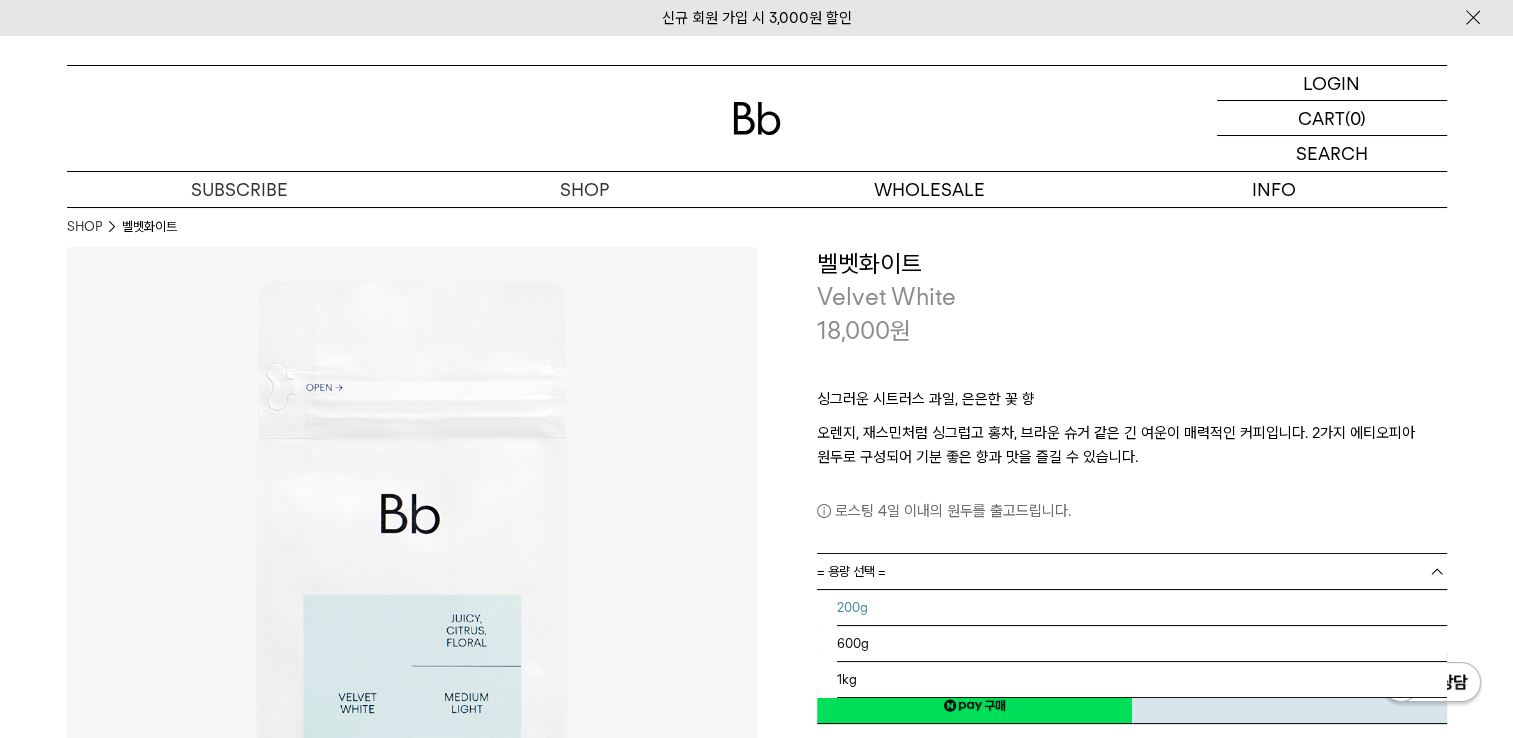click on "200g" at bounding box center [1142, 608] 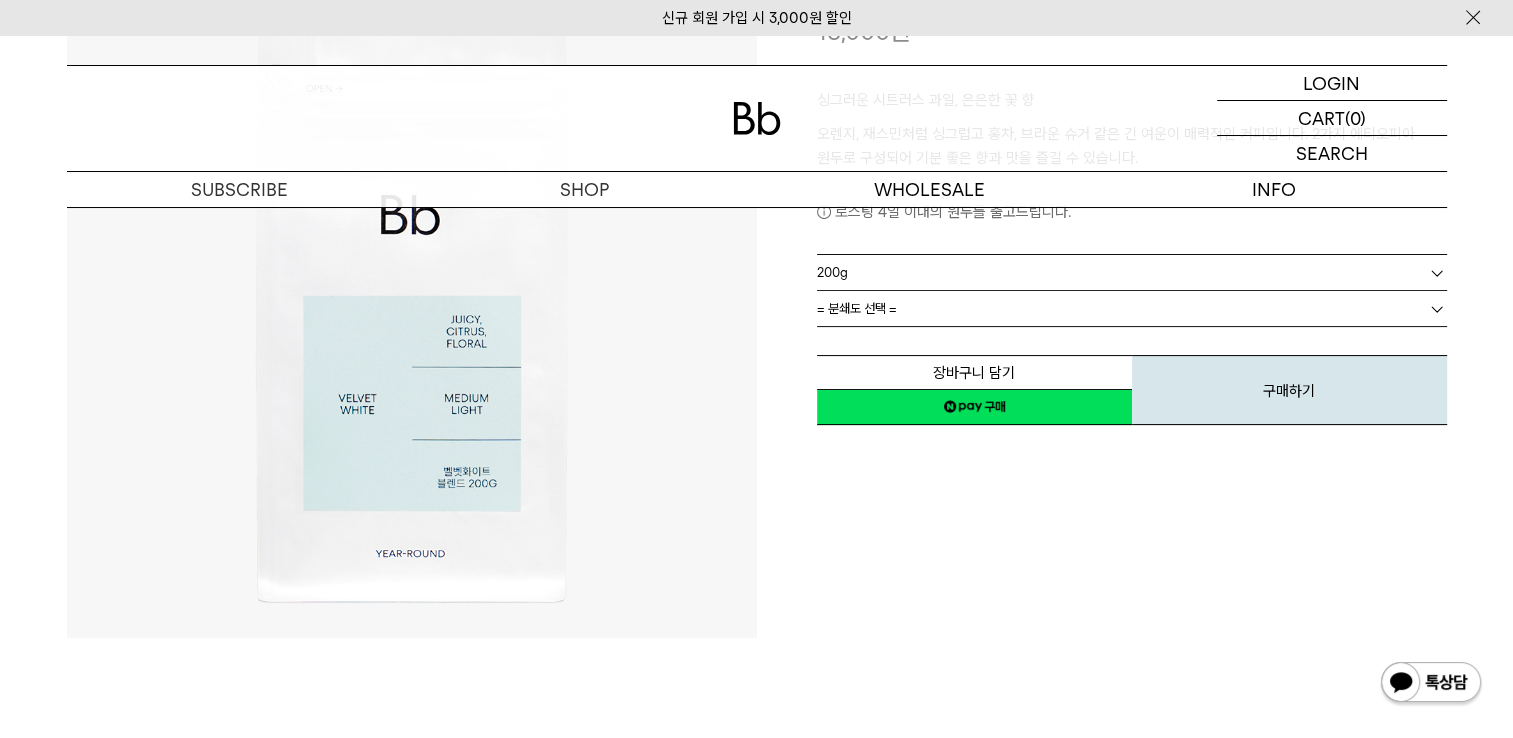 scroll, scrollTop: 300, scrollLeft: 0, axis: vertical 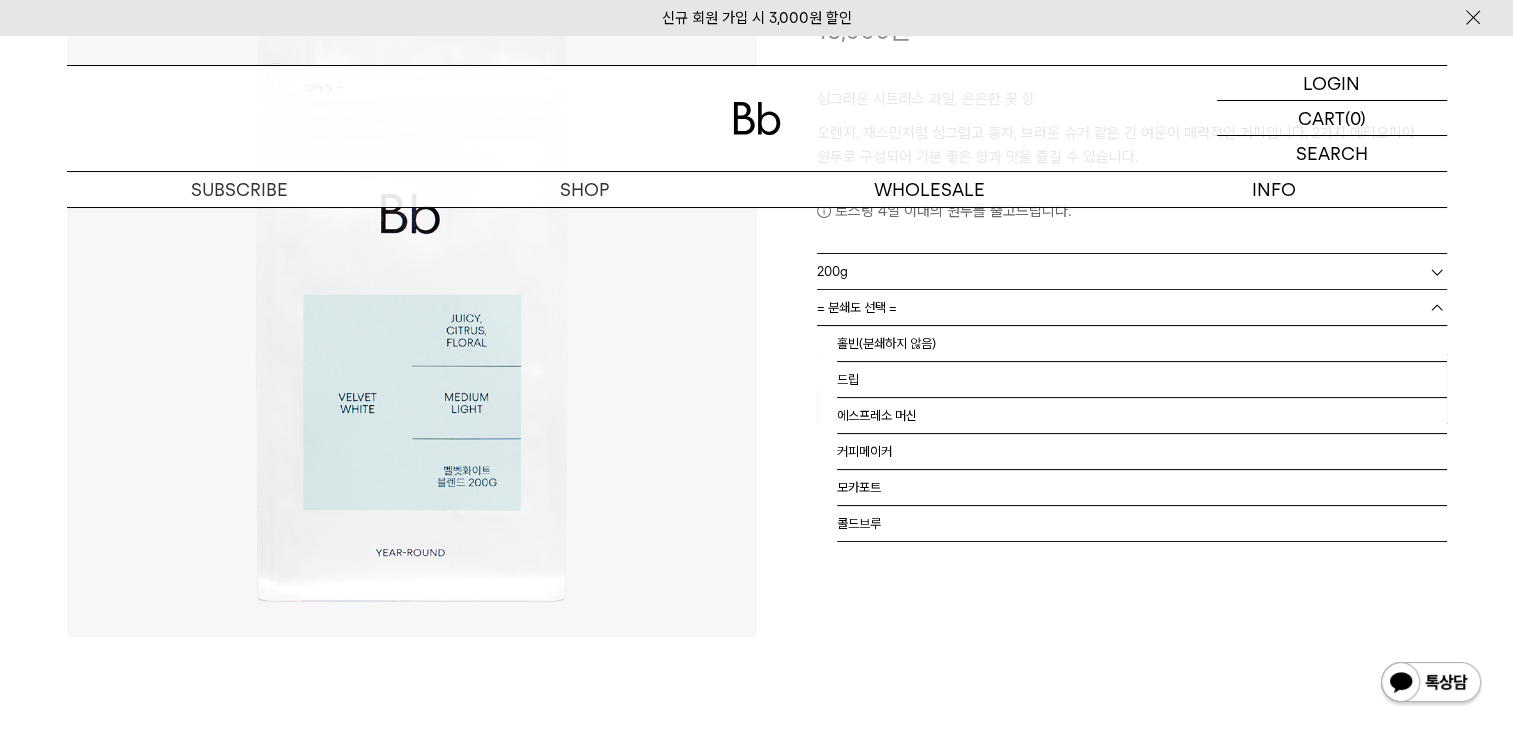click at bounding box center (1437, 308) 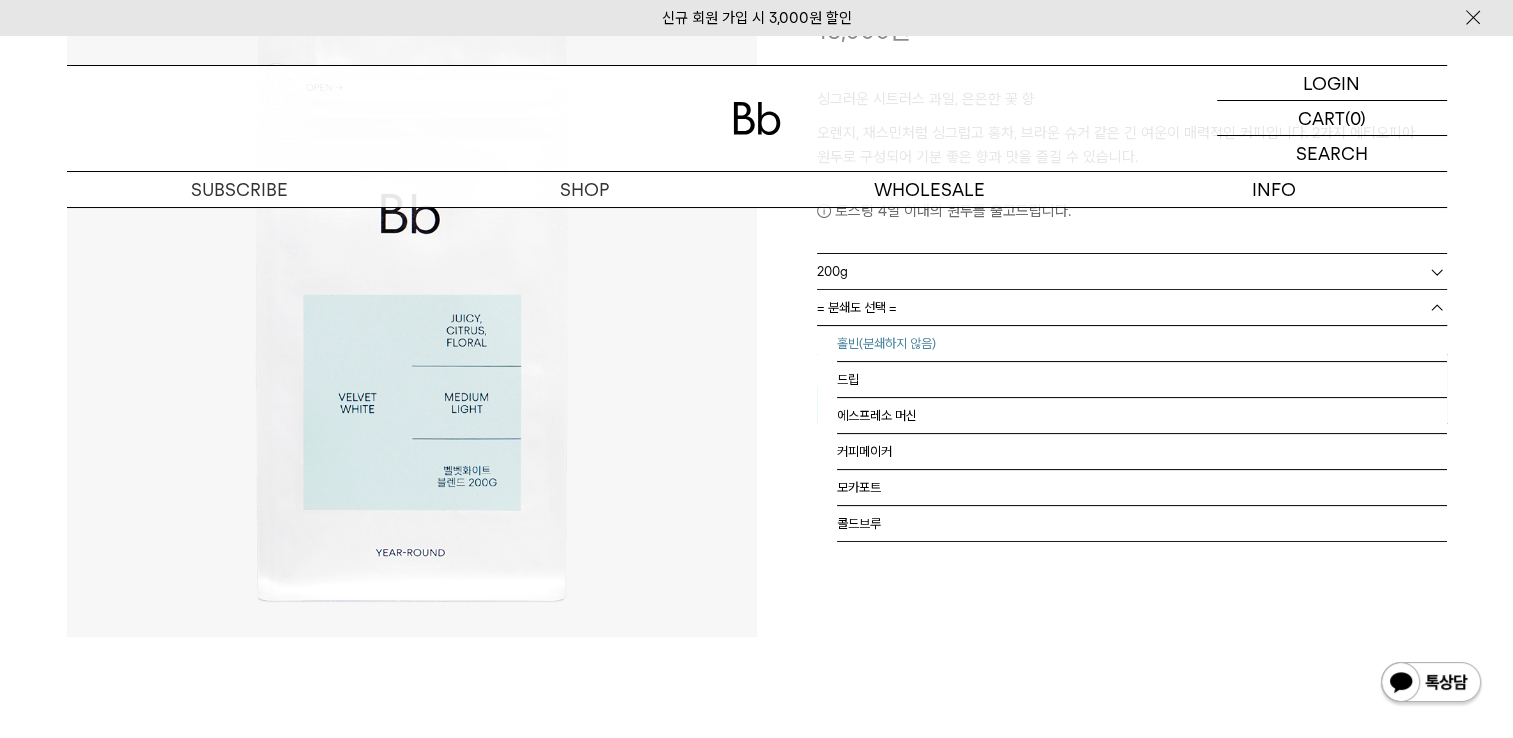 click on "홀빈(분쇄하지 않음)" at bounding box center [1142, 344] 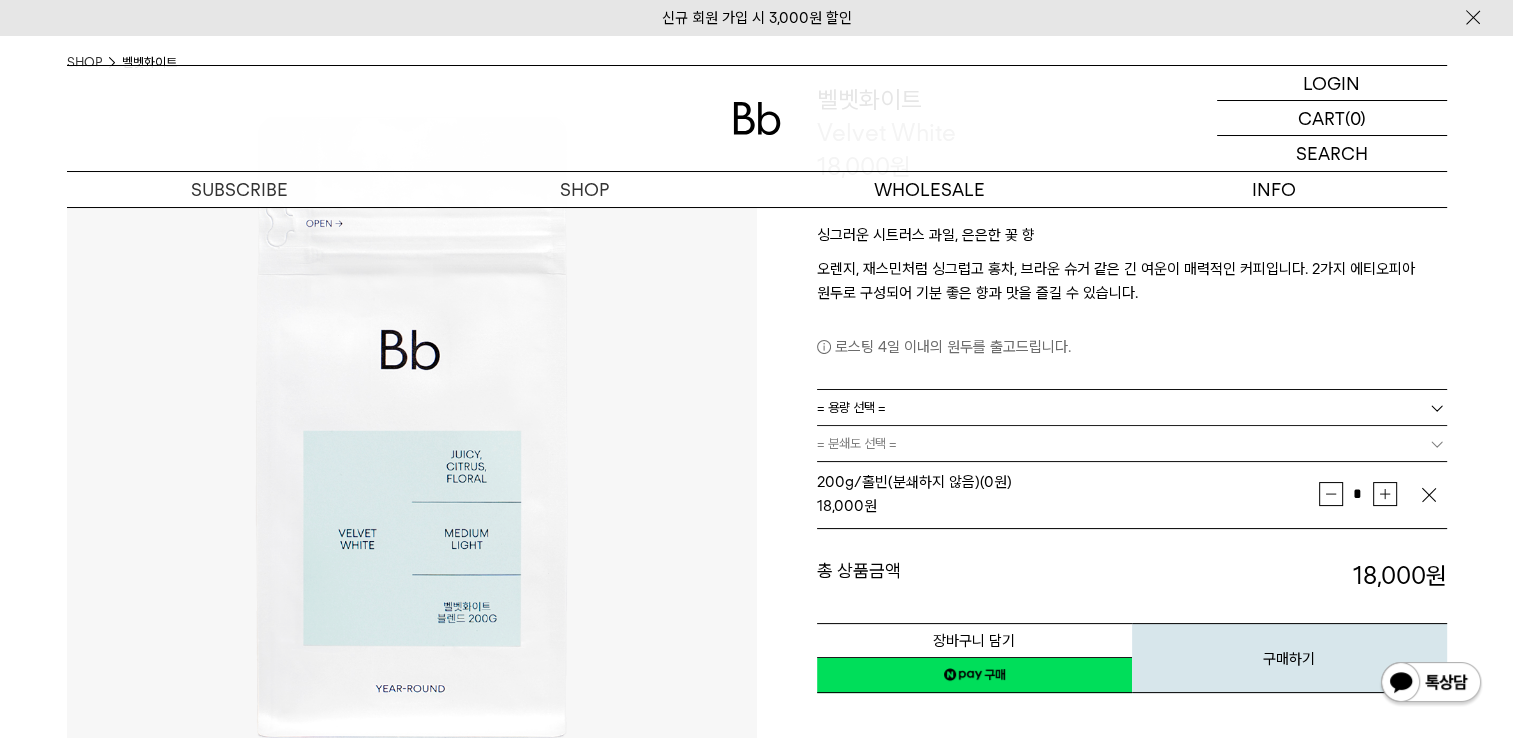 scroll, scrollTop: 200, scrollLeft: 0, axis: vertical 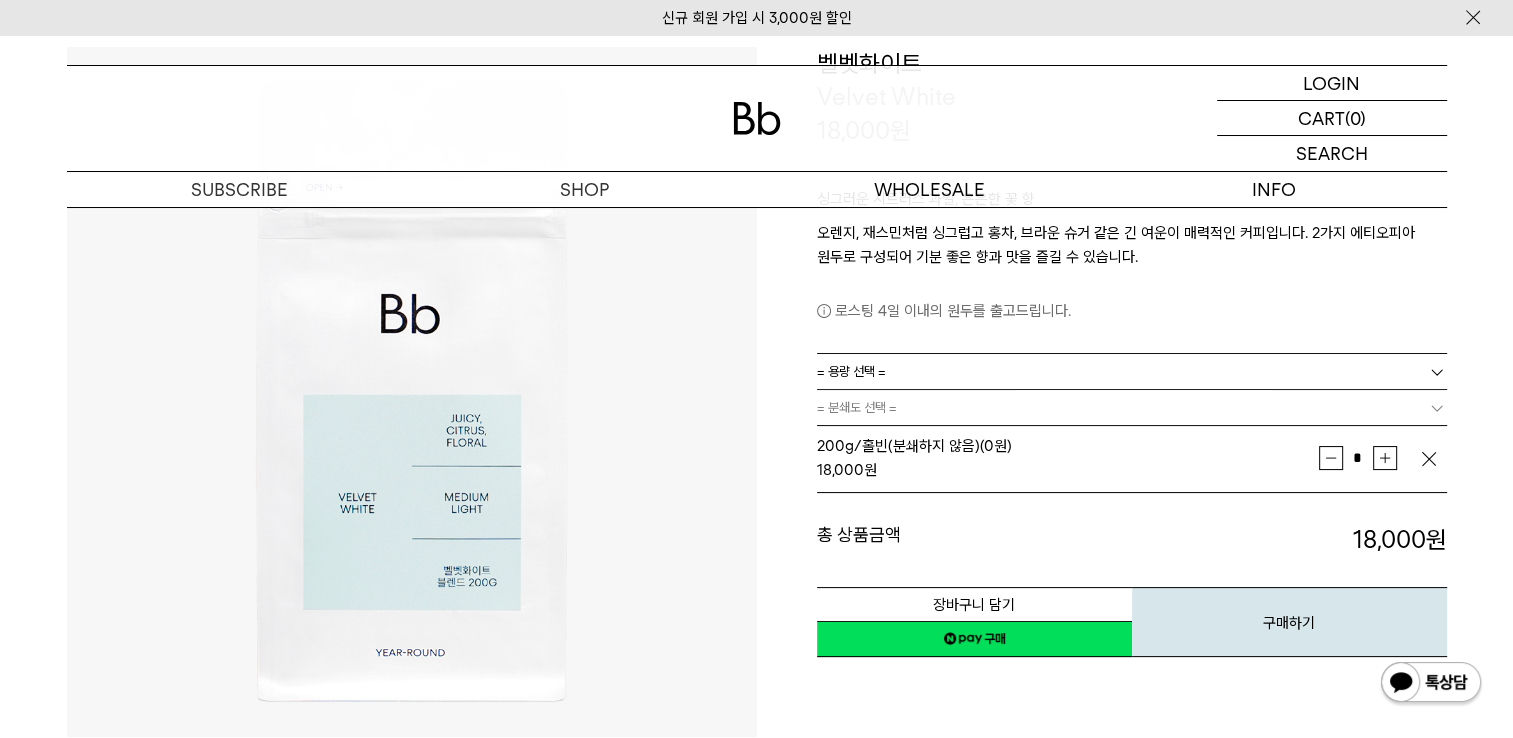 click at bounding box center (1437, 408) 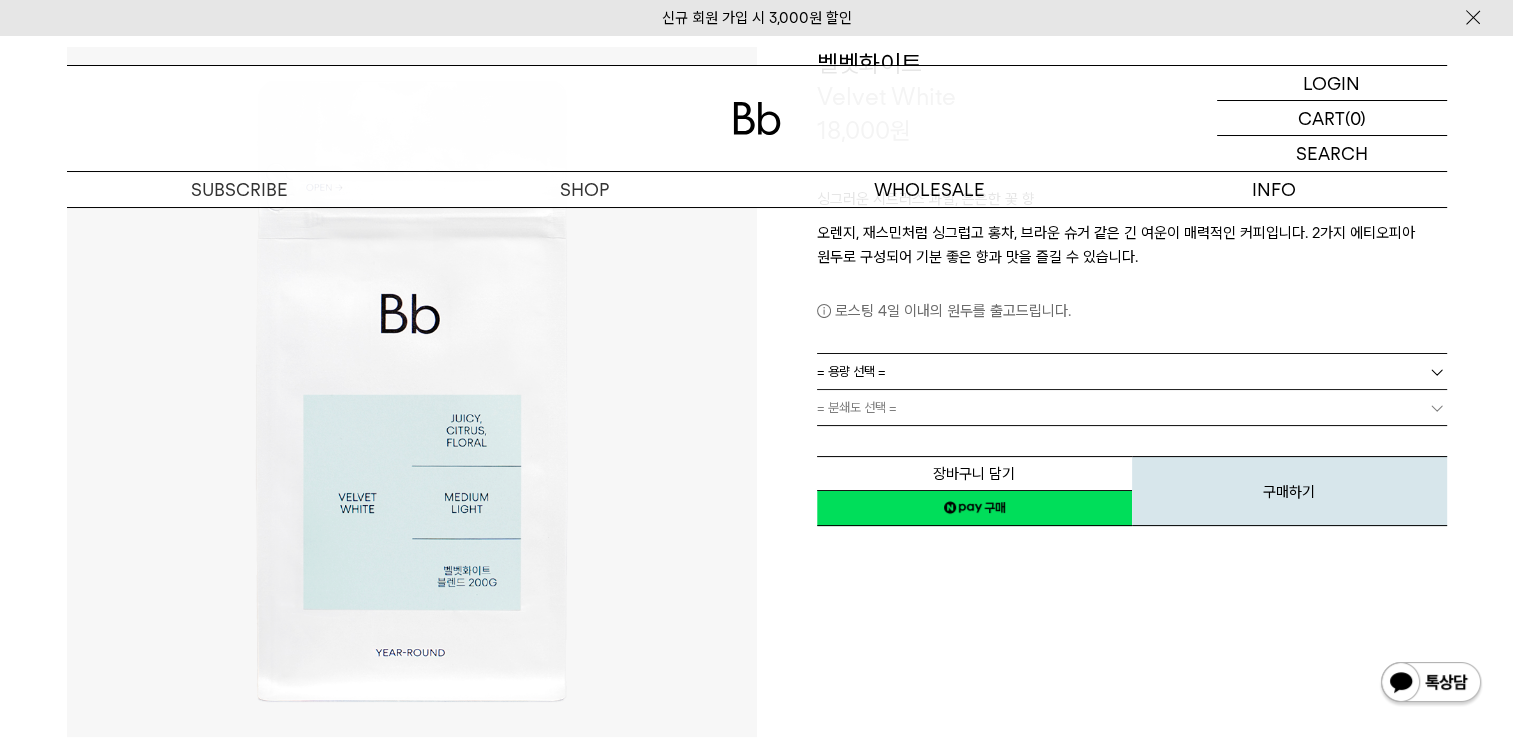 click at bounding box center [1437, 408] 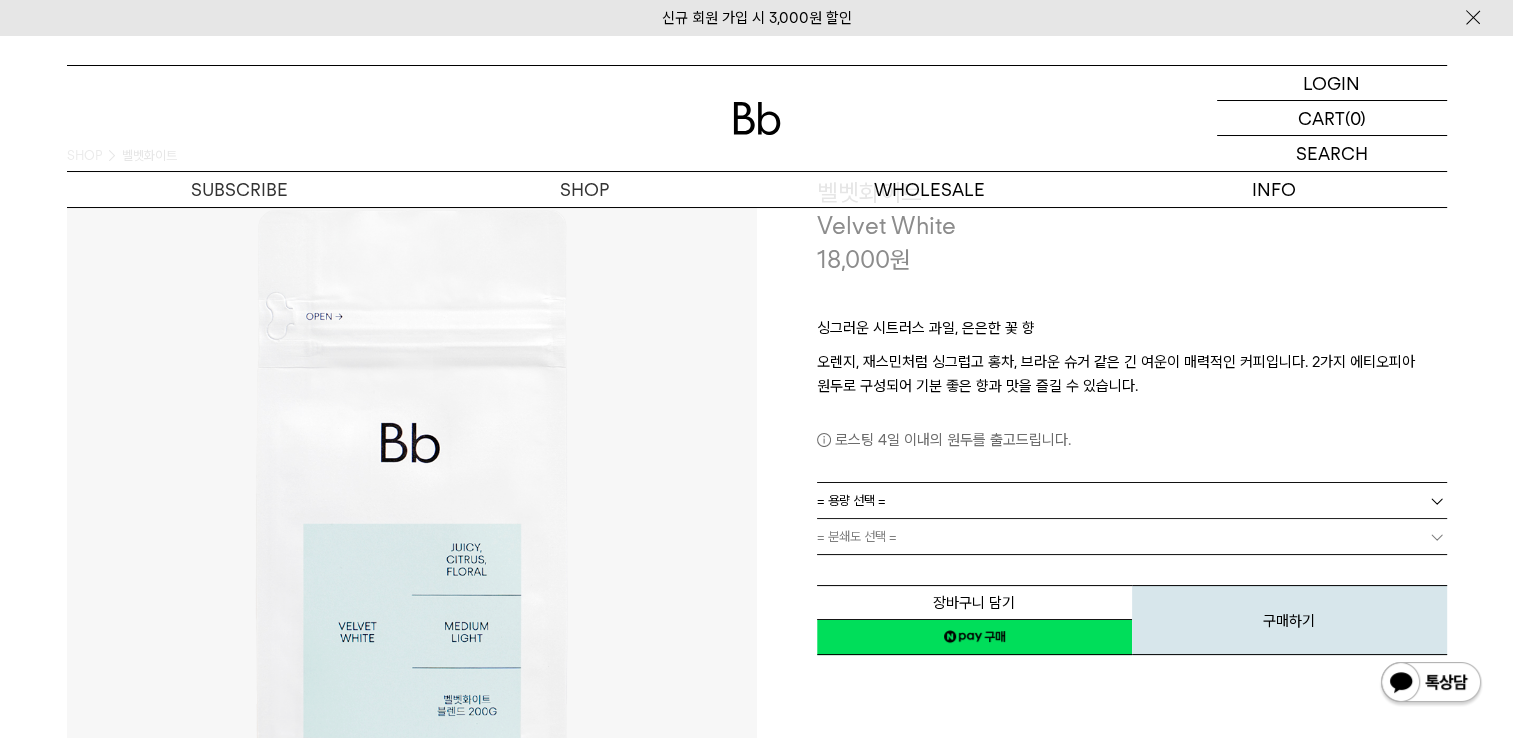 scroll, scrollTop: 0, scrollLeft: 0, axis: both 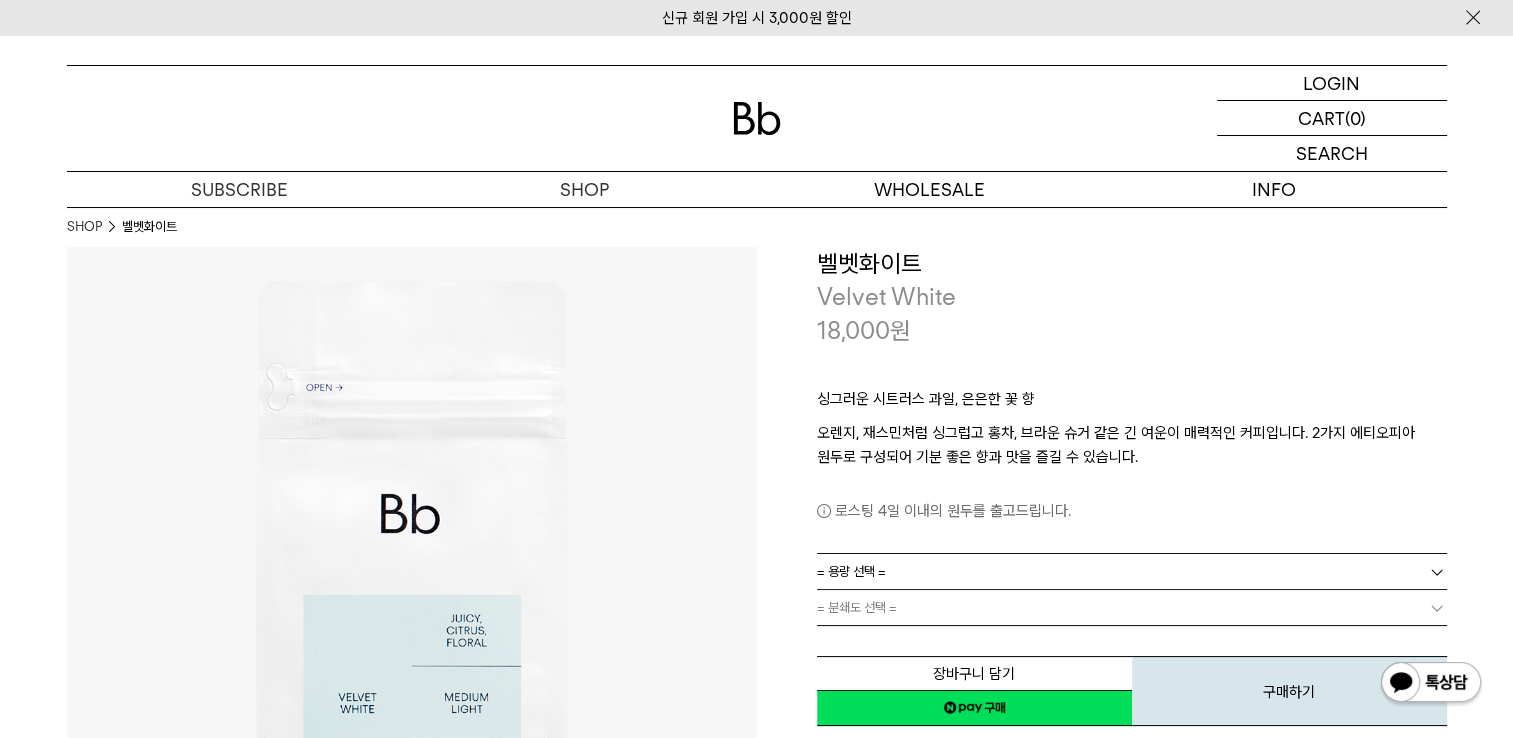 click at bounding box center [1437, 572] 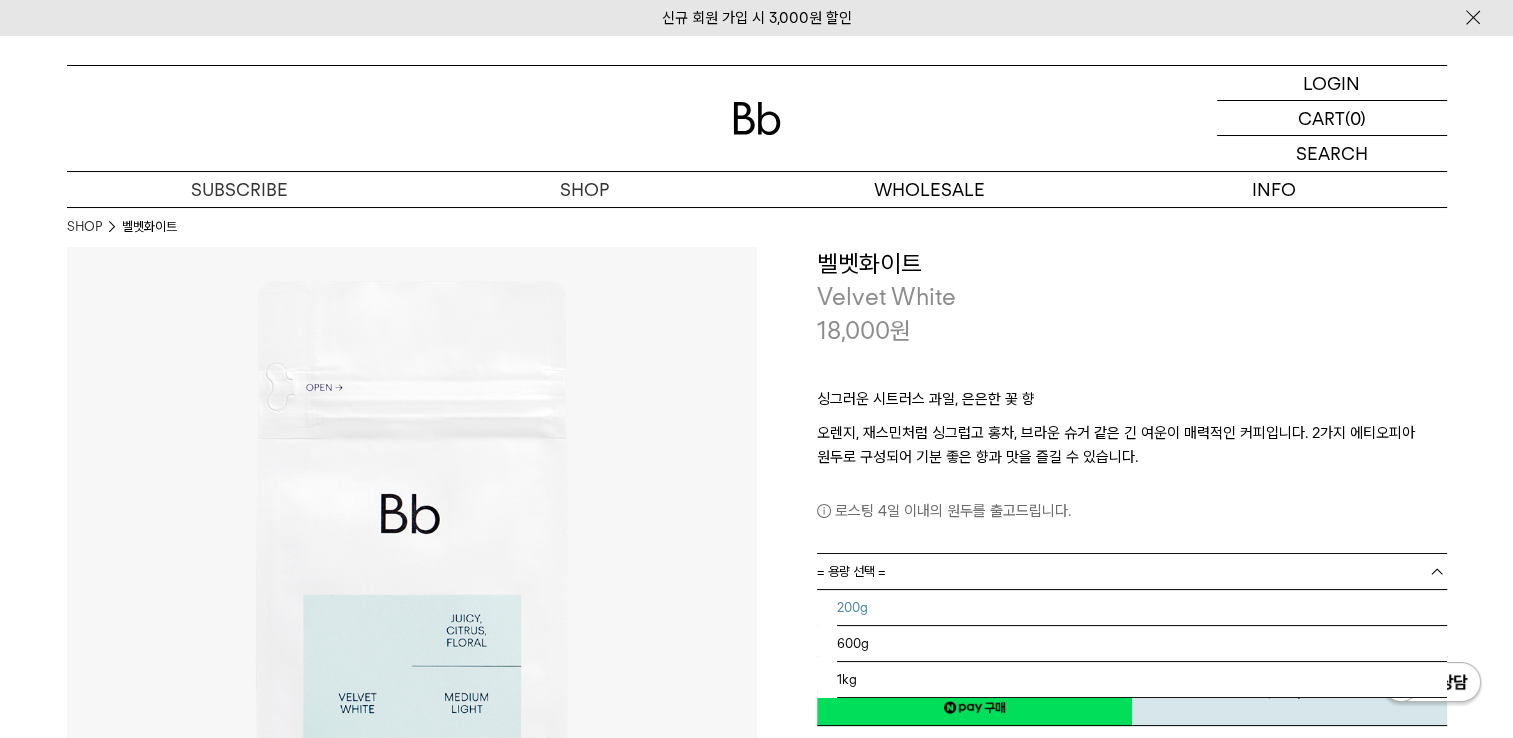 click on "200g" at bounding box center [1142, 608] 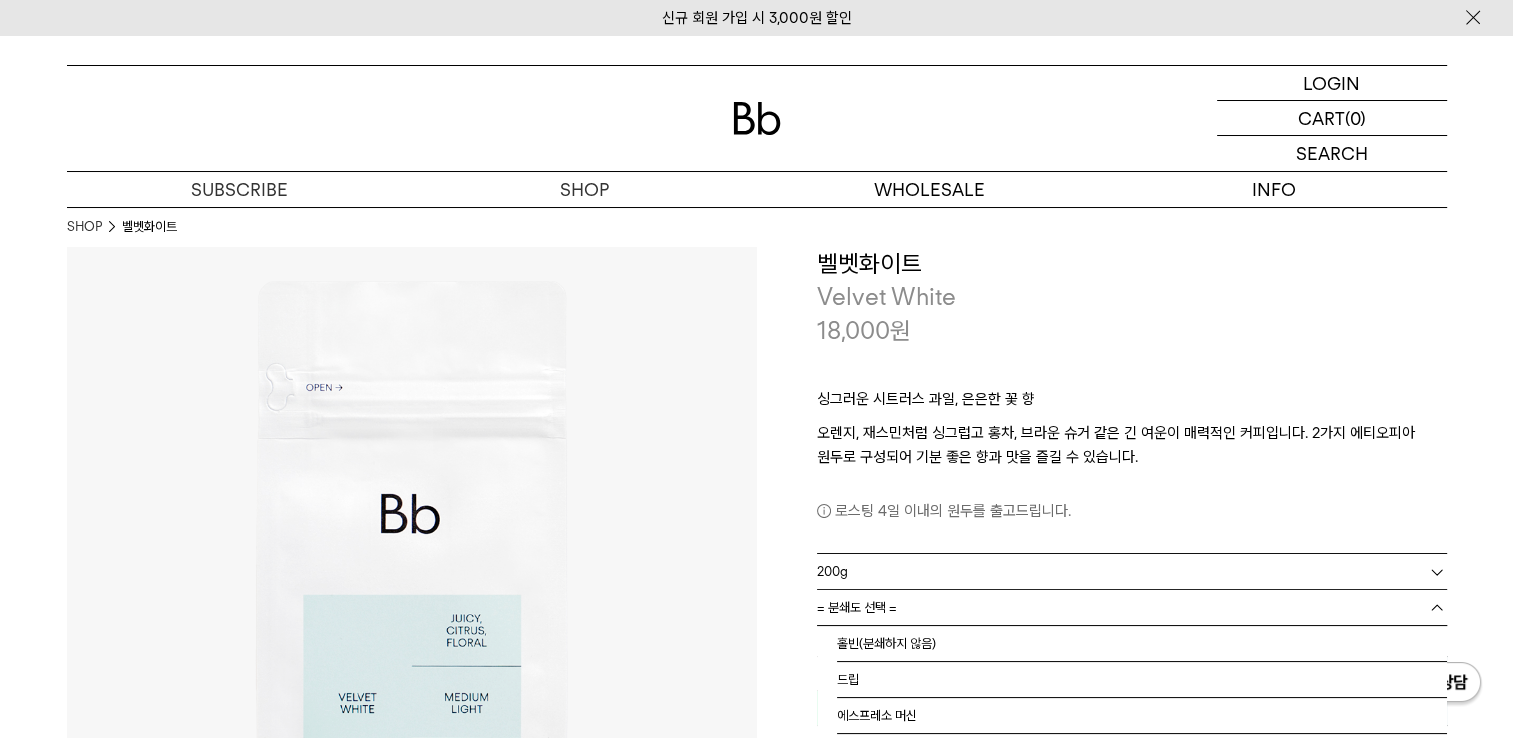 click at bounding box center (1437, 608) 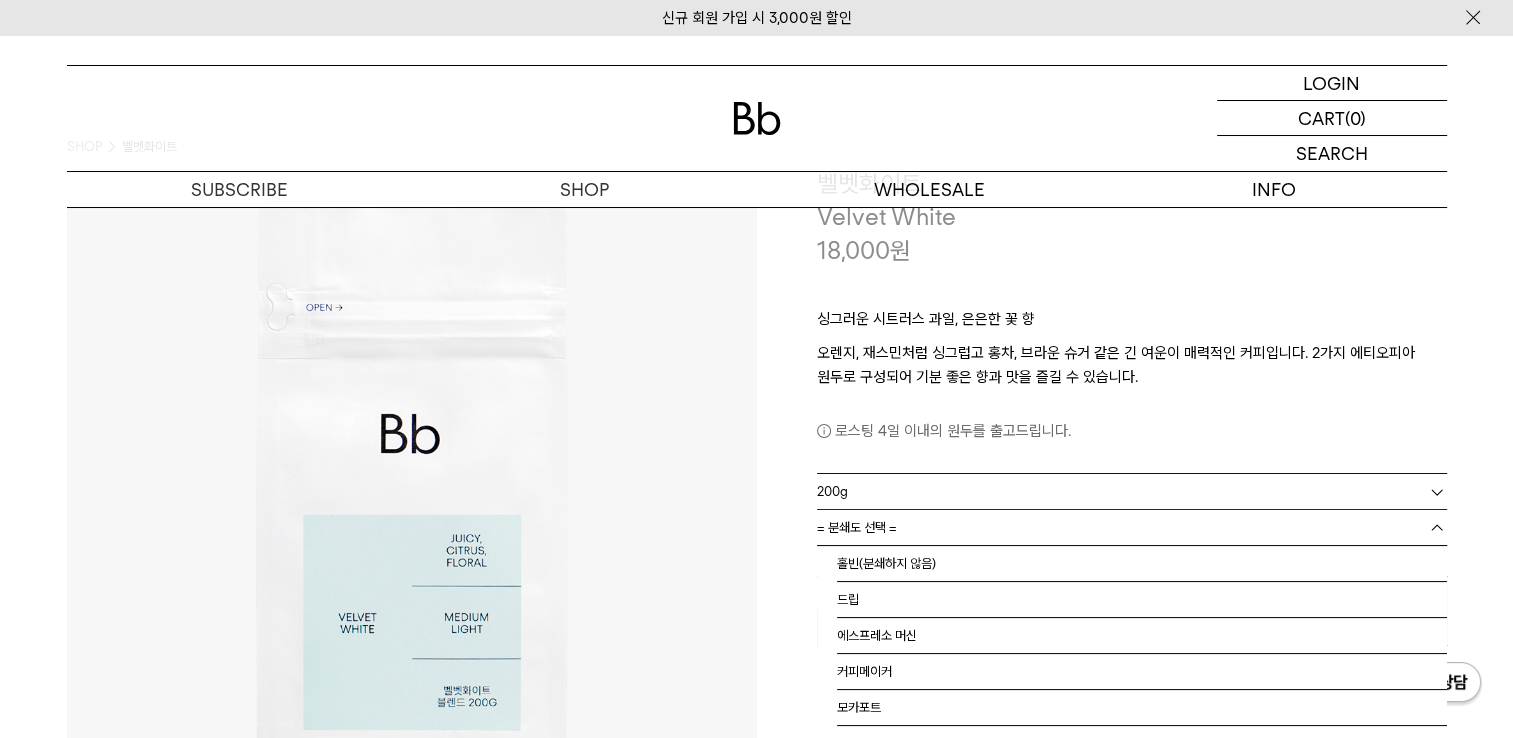 scroll, scrollTop: 200, scrollLeft: 0, axis: vertical 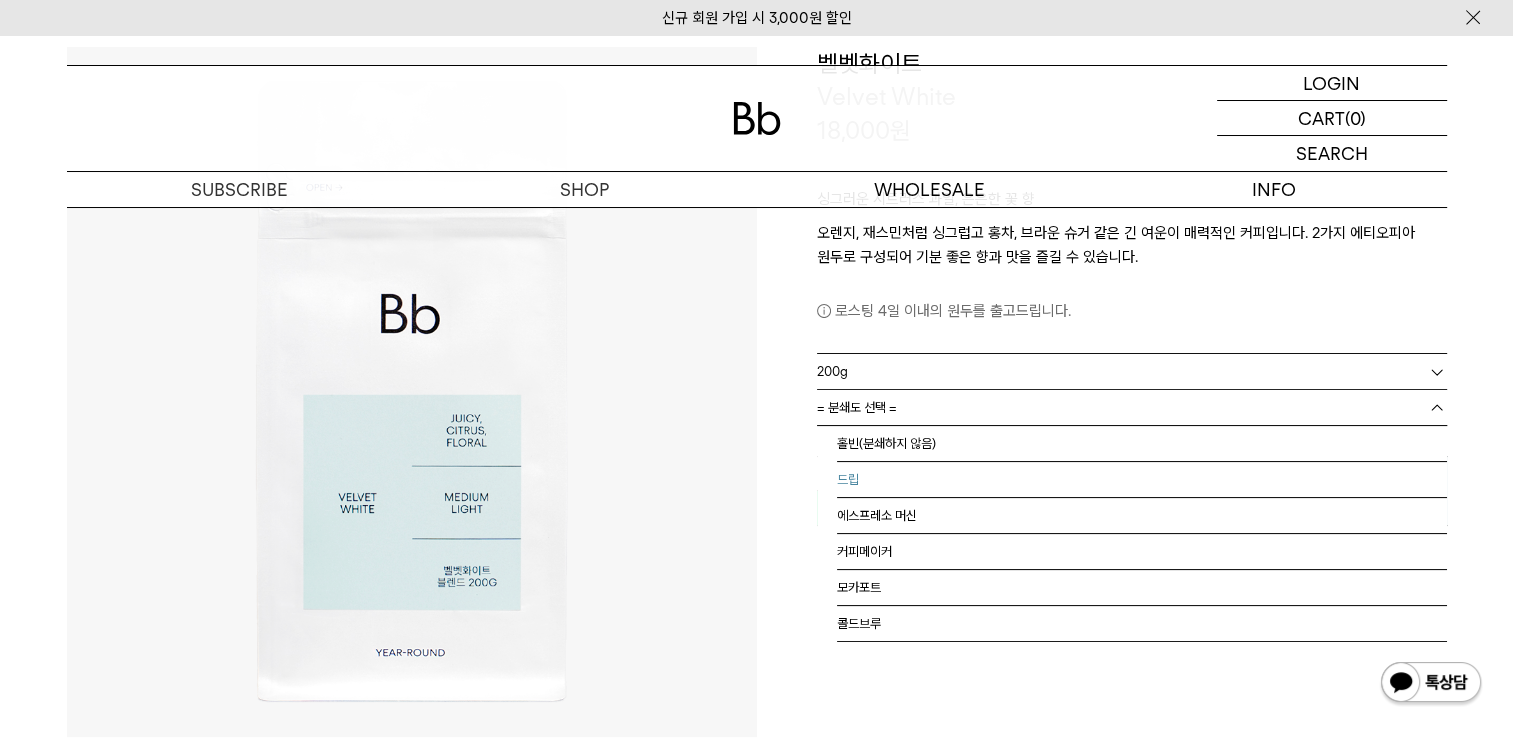 click on "드립" at bounding box center (1142, 480) 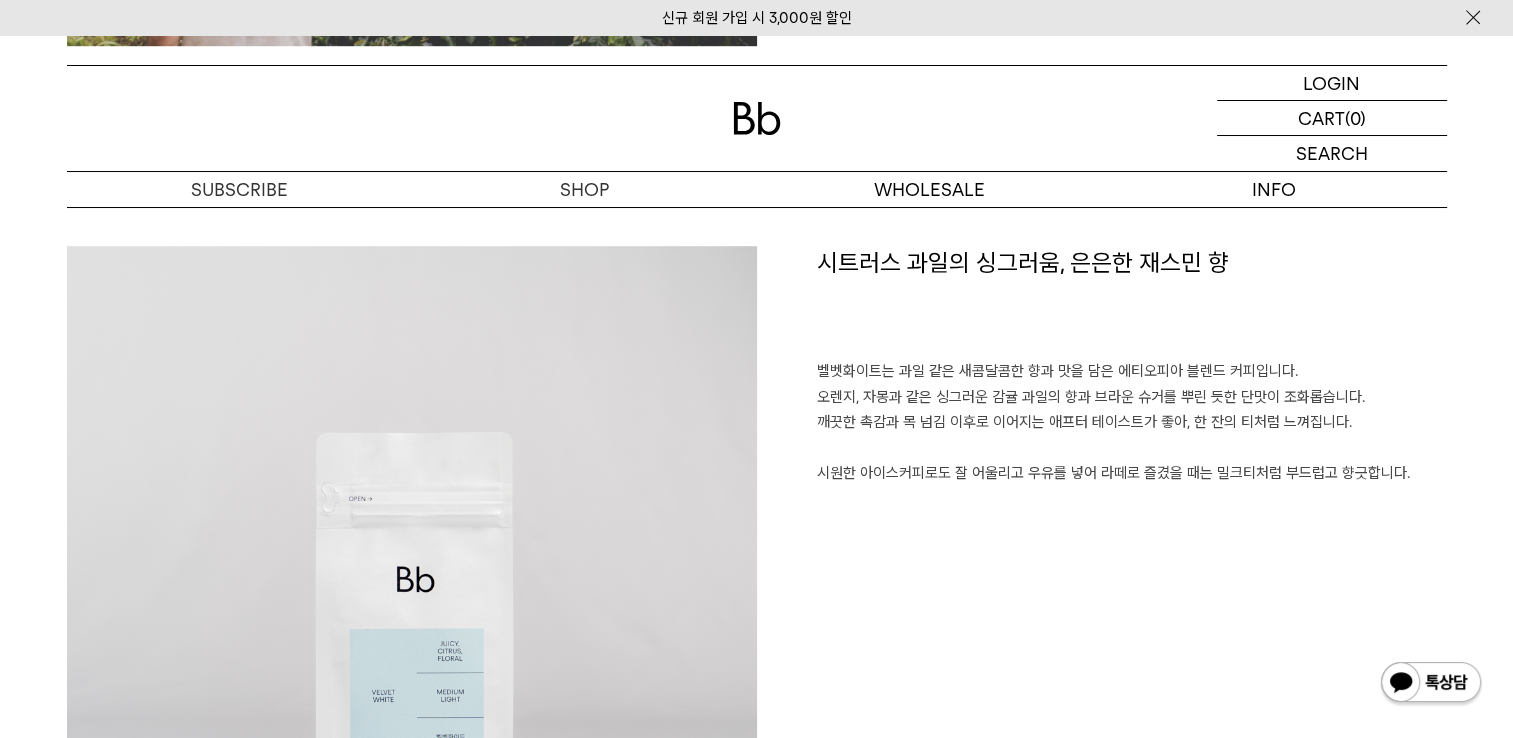 scroll, scrollTop: 1500, scrollLeft: 0, axis: vertical 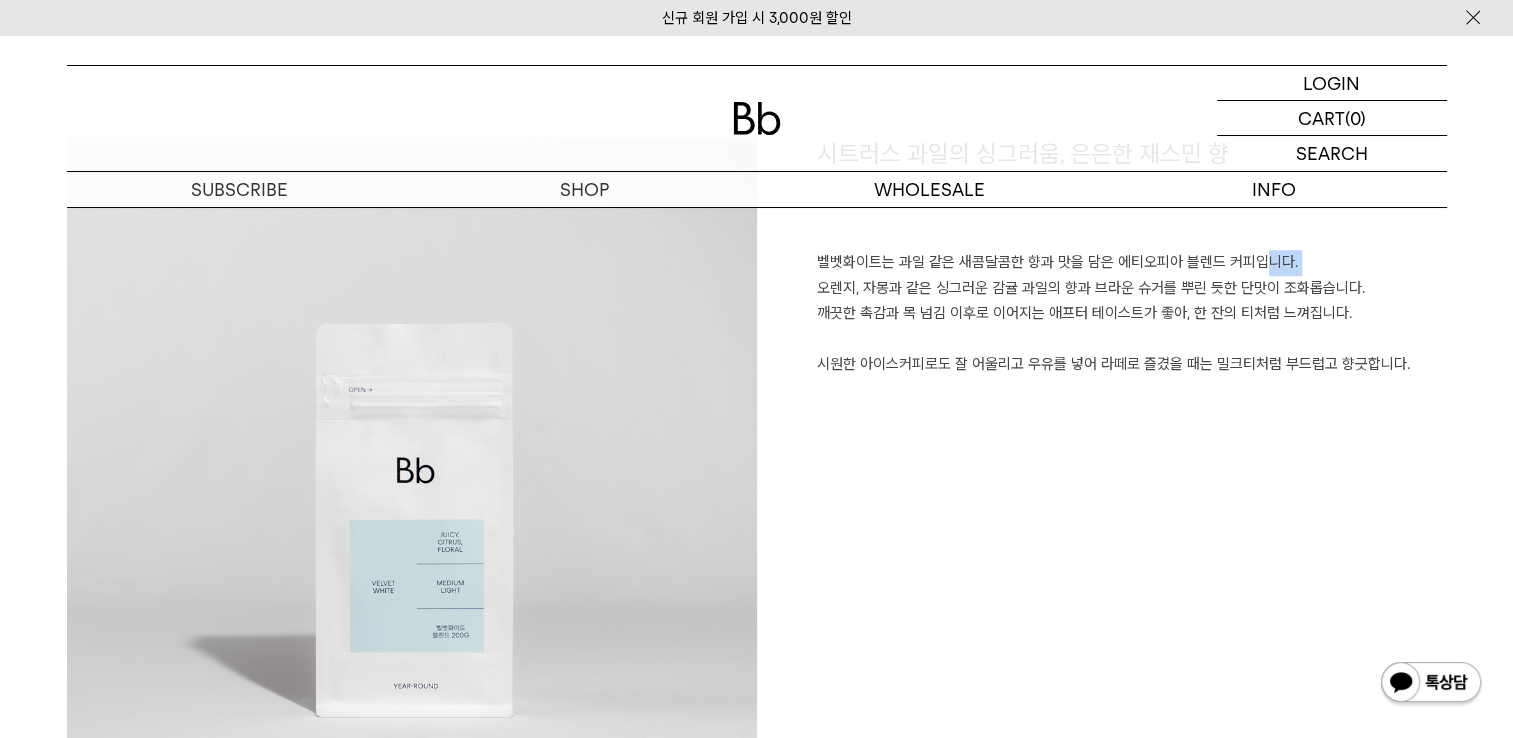 drag, startPoint x: 814, startPoint y: 280, endPoint x: 1251, endPoint y: 270, distance: 437.1144 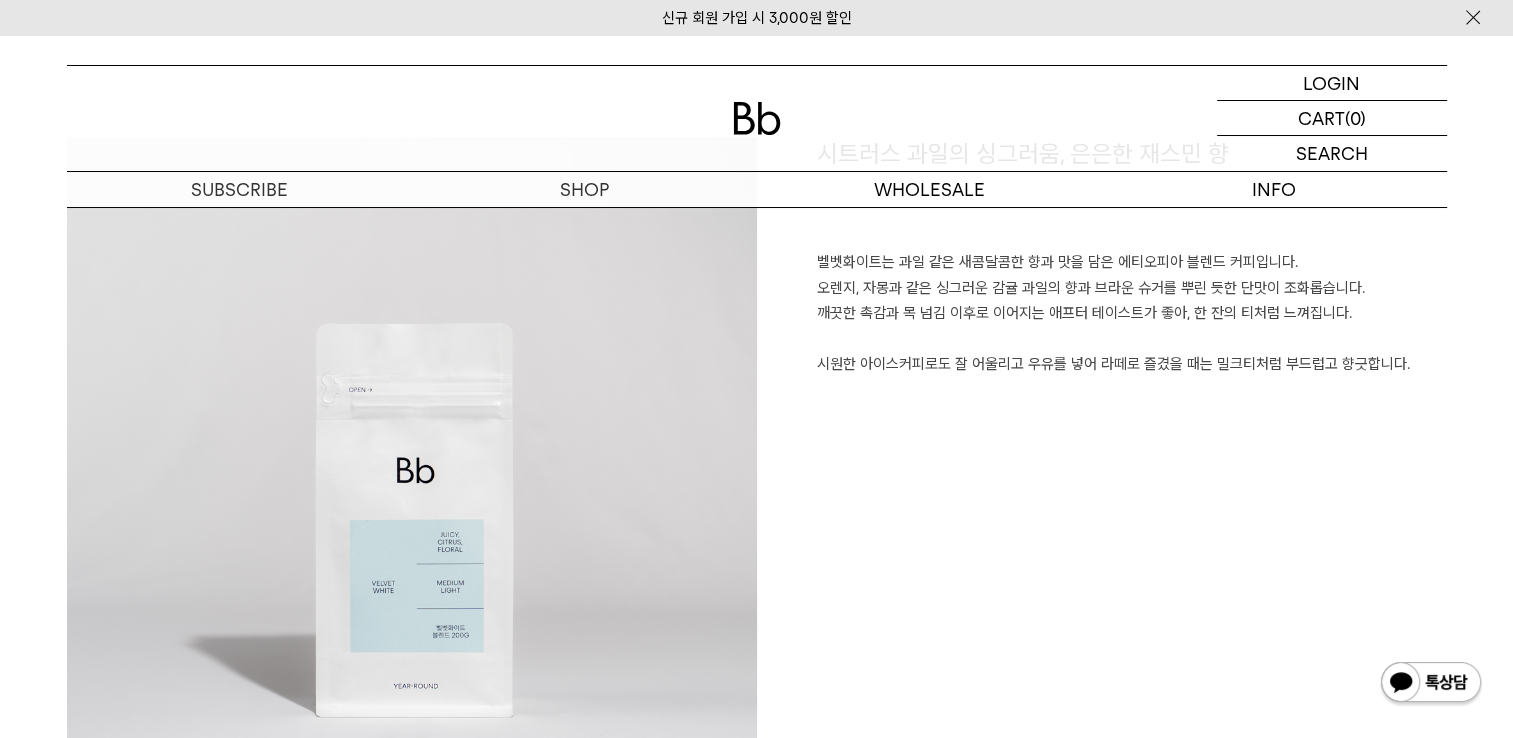 click on "시트러스 과일의 싱그러움, 은은한 재스민 향
벨벳화이트는 과일 같은 새콤달콤한 향과 맛을 담은 에티오피아 블렌드 커피입니다.
오렌지, 자몽과 같은 싱그러운 감귤 과일의 향과 브라운 슈거를 뿌린 듯한 단맛이 조화롭습니다.
깨끗한 촉감과 목 넘김 이후로 이어지는 애프터 테이스트가 좋아, 한 잔의 티처럼 느껴집니다.
시원한 아이스커피로도 잘 어울리고 우유를 넣어 라떼로 즐겼을 때는 밀크티처럼 부드럽고 향긋합니다." at bounding box center [1102, 482] 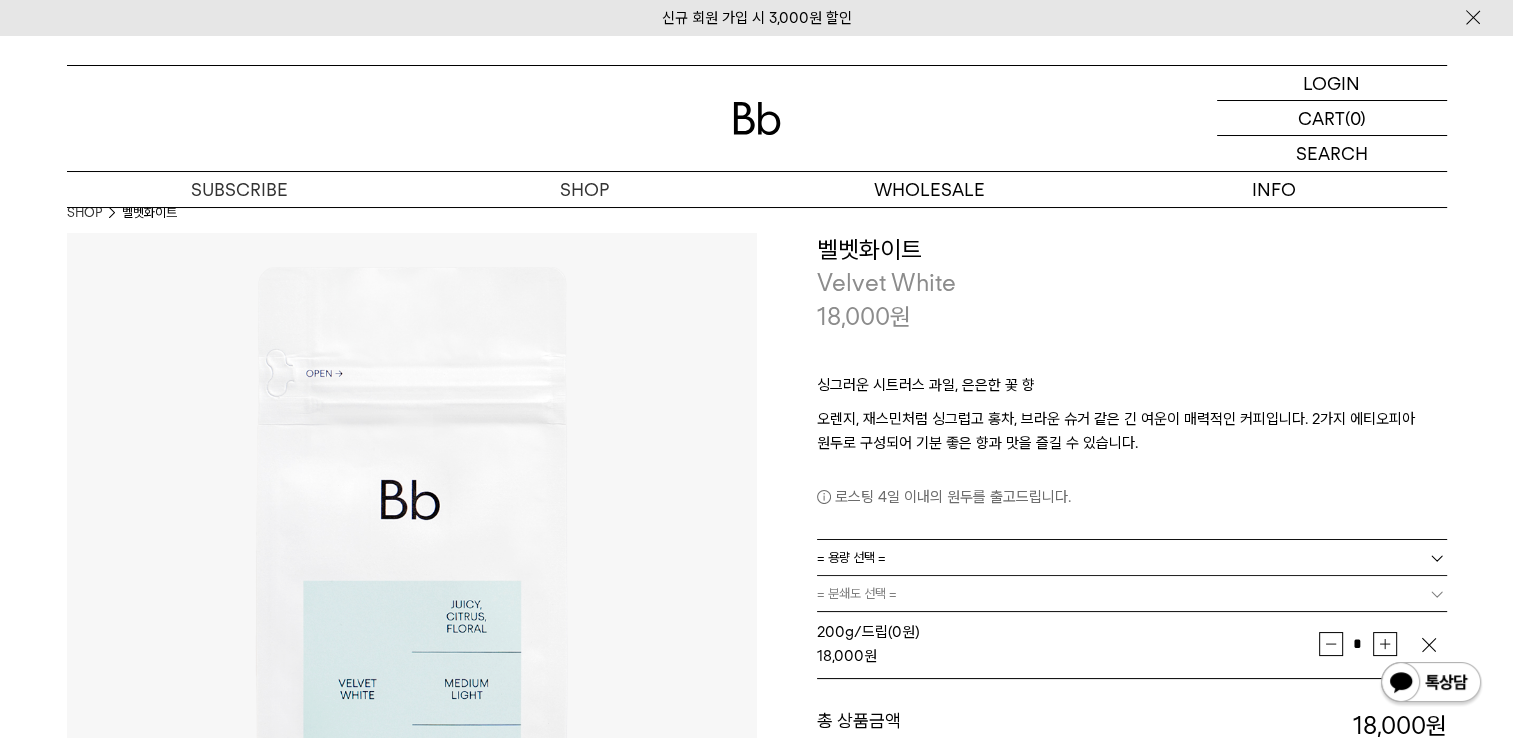 scroll, scrollTop: 0, scrollLeft: 0, axis: both 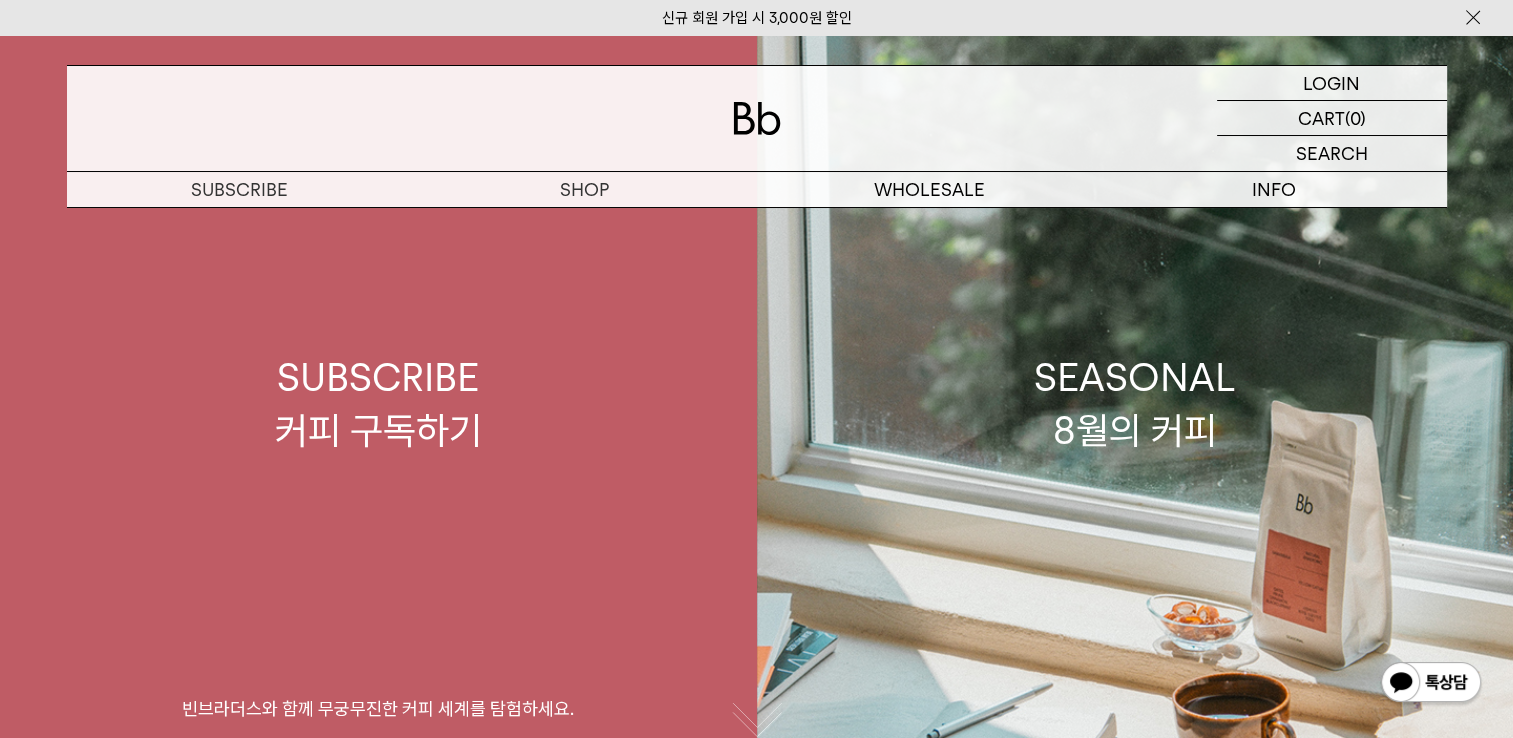 click on "SUBSCRIBE 커피 구독하기
빈브라더스와 함께 무궁무진한 커피 세계를 탐험하세요." at bounding box center [378, 404] 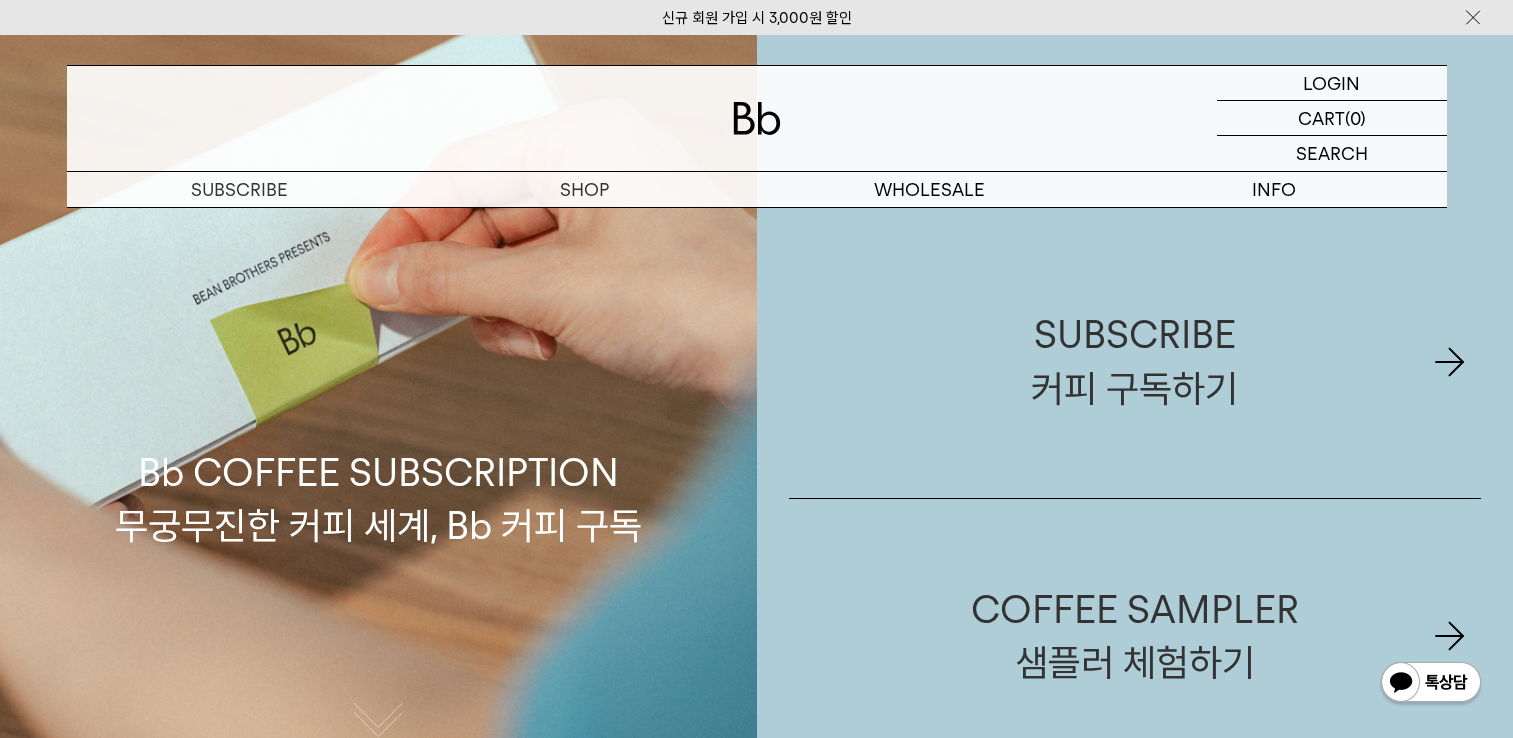 scroll, scrollTop: 0, scrollLeft: 0, axis: both 